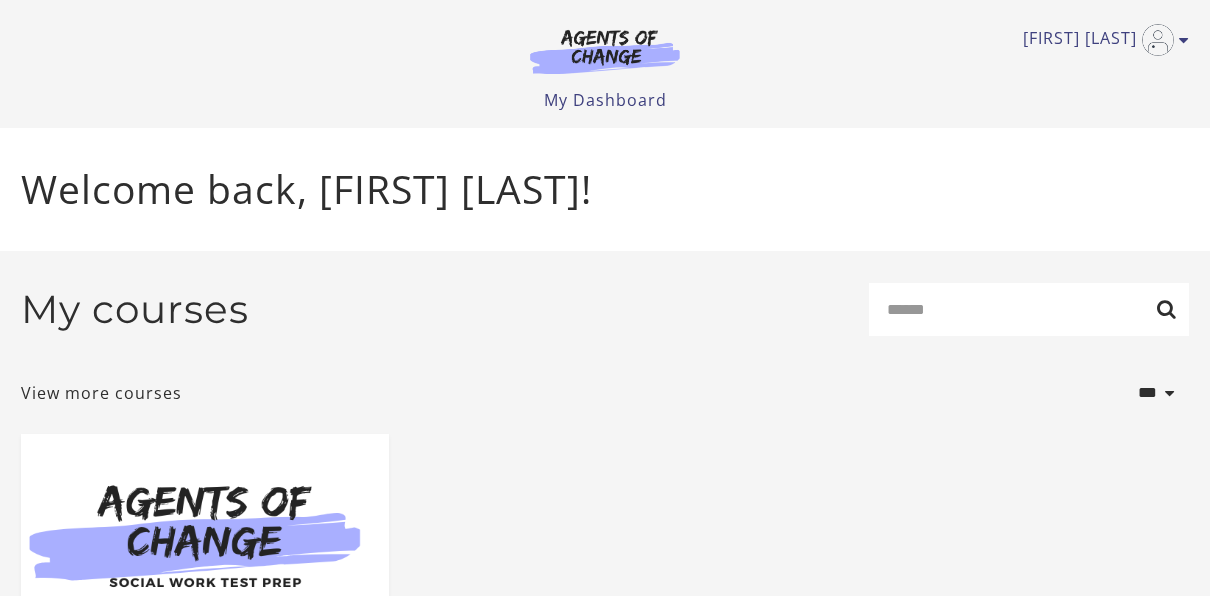 scroll, scrollTop: 0, scrollLeft: 0, axis: both 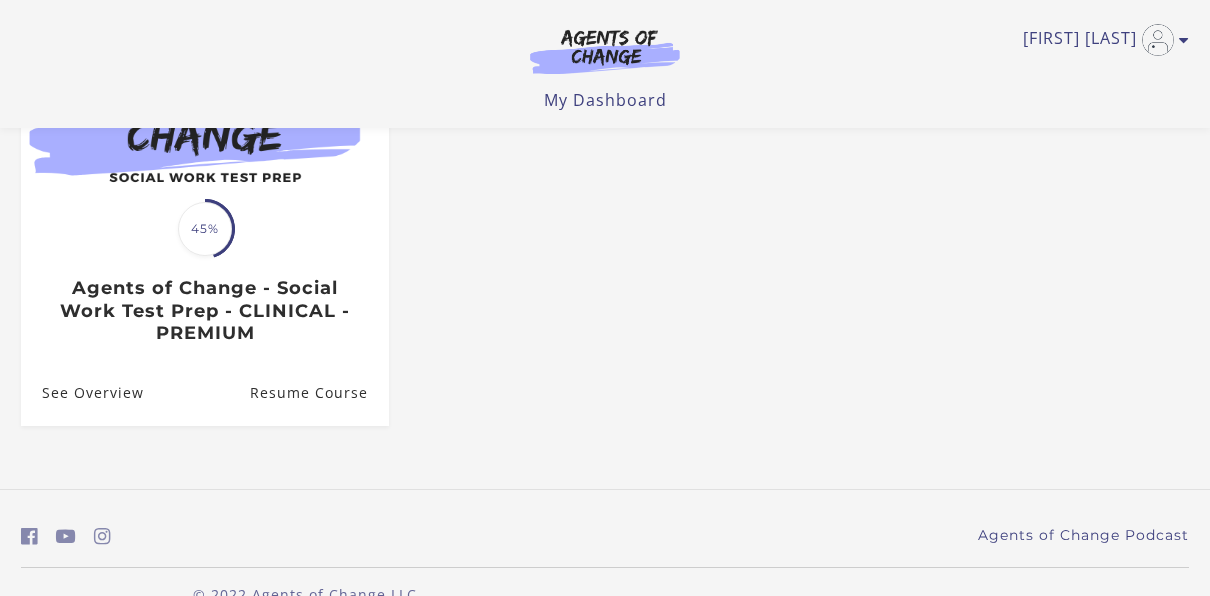 click on "Resume Course" at bounding box center (319, 392) 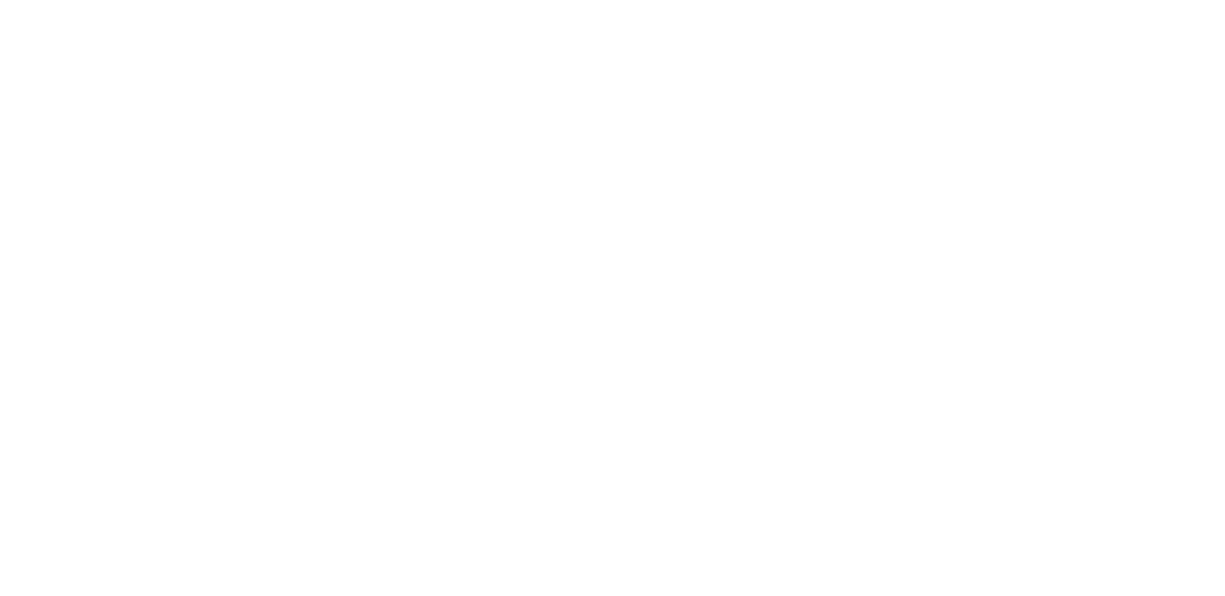 scroll, scrollTop: 0, scrollLeft: 0, axis: both 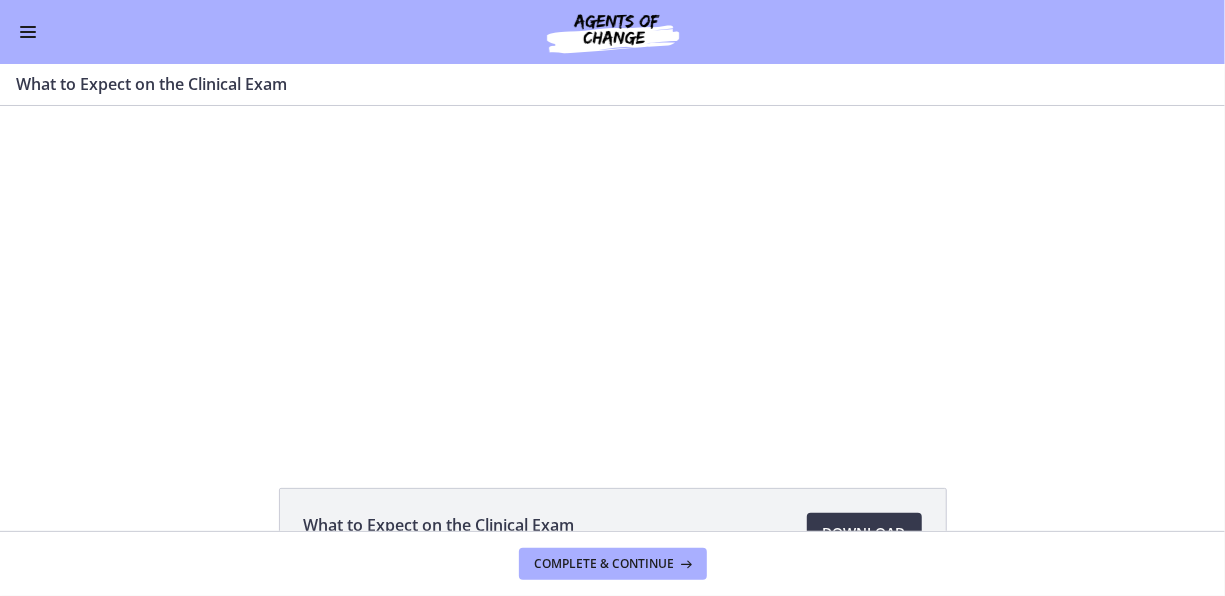 click on "Click for sound
@keyframes VOLUME_SMALL_WAVE_FLASH {
0% { opacity: 0; }
33% { opacity: 1; }
66% { opacity: 1; }
100% { opacity: 0; }
}
@keyframes VOLUME_LARGE_WAVE_FLASH {
0% { opacity: 0; }
33% { opacity: 1; }
66% { opacity: 1; }
100% { opacity: 0; }
}
.volume__small-wave {
animation: VOLUME_SMALL_WAVE_FLASH 2s infinite;
opacity: 0;
}
.volume__large-wave {
animation: VOLUME_LARGE_WAVE_FLASH 2s infinite .3s;
opacity: 0;
}
[TIME]" at bounding box center [612, 273] 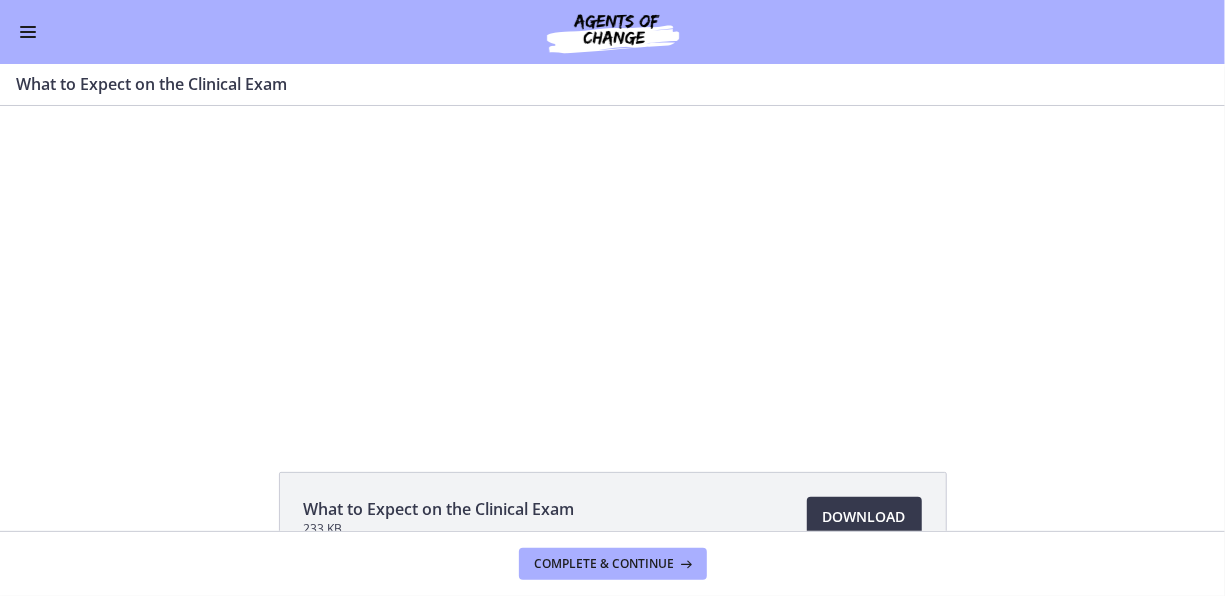 scroll, scrollTop: 20, scrollLeft: 0, axis: vertical 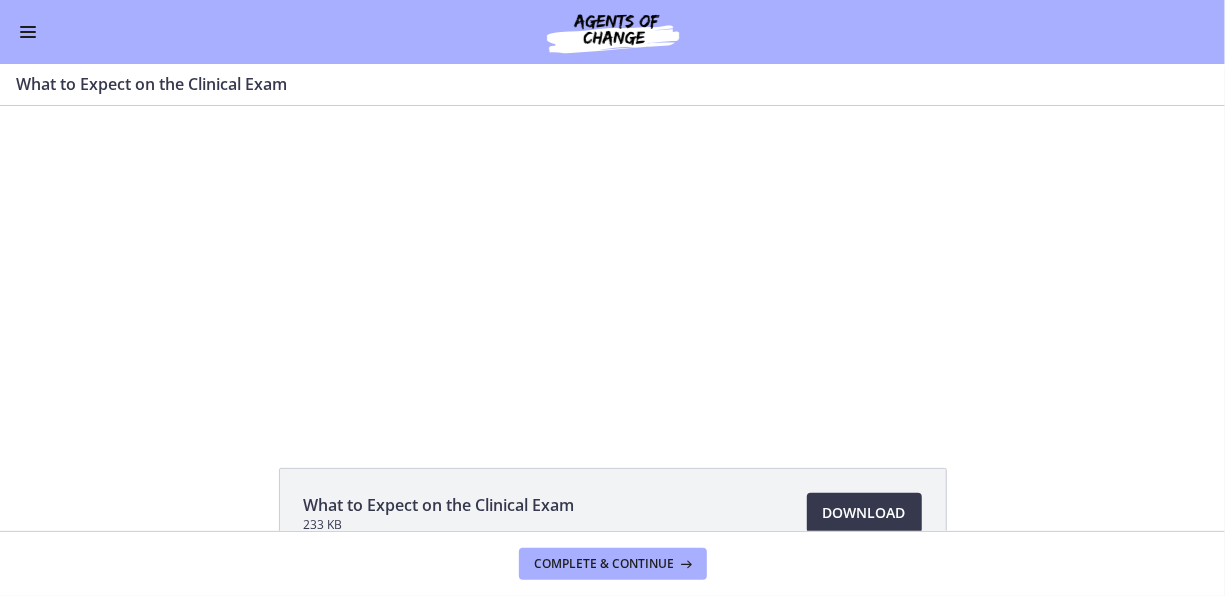 click at bounding box center [28, 37] 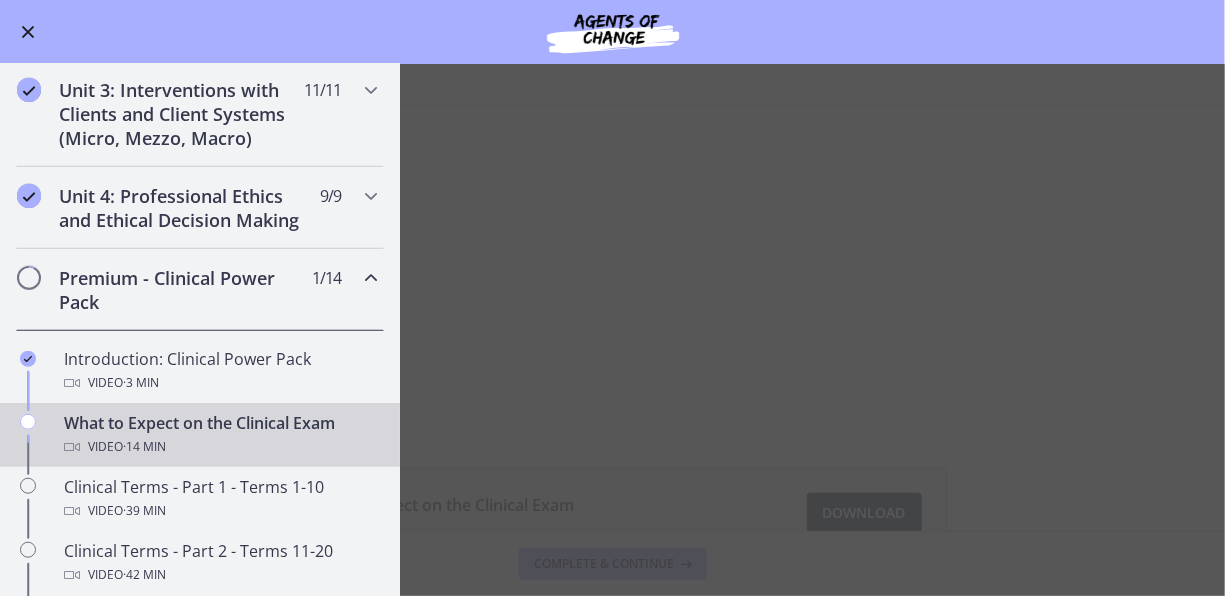 scroll, scrollTop: 632, scrollLeft: 0, axis: vertical 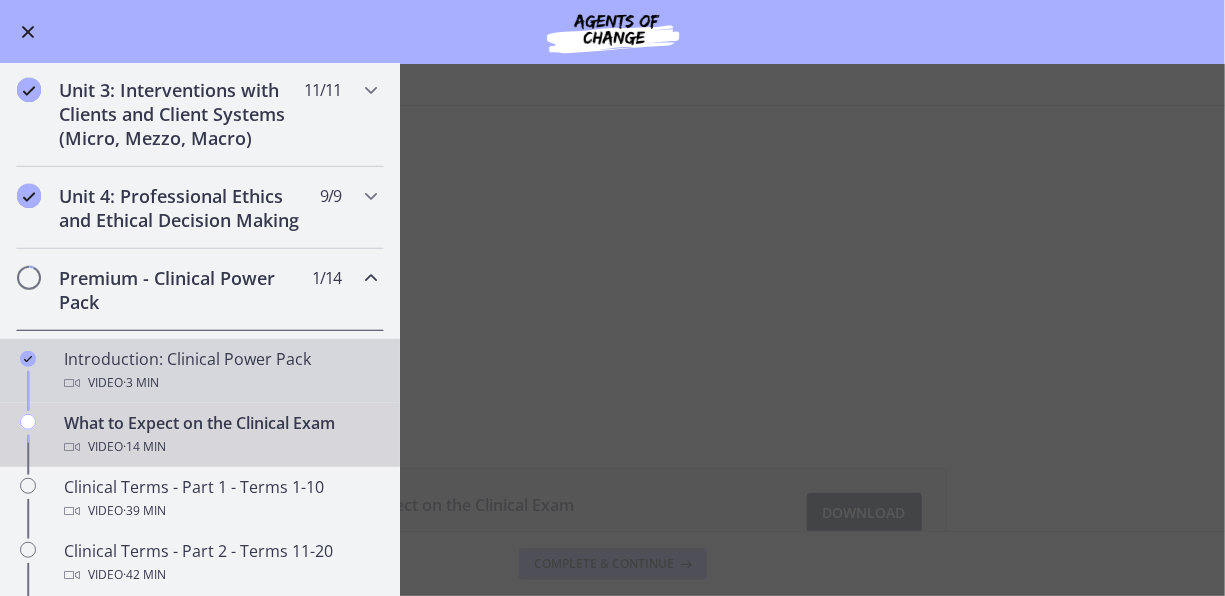 click on "Introduction: Clinical Power Pack
Video
·  3 min" at bounding box center (220, 371) 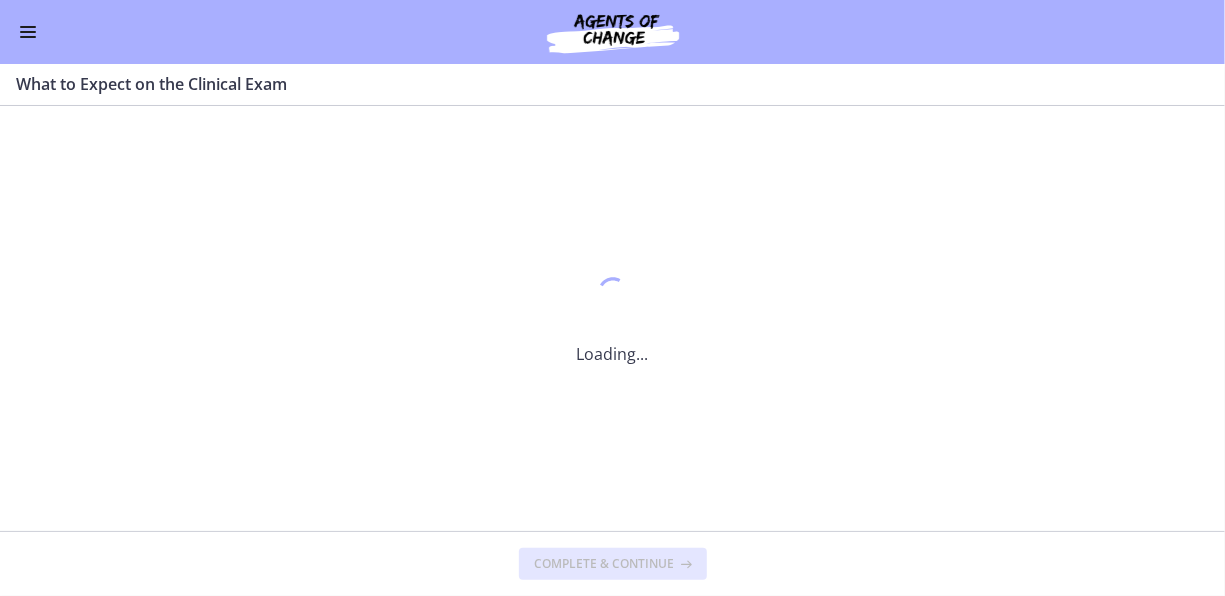 scroll, scrollTop: 0, scrollLeft: 0, axis: both 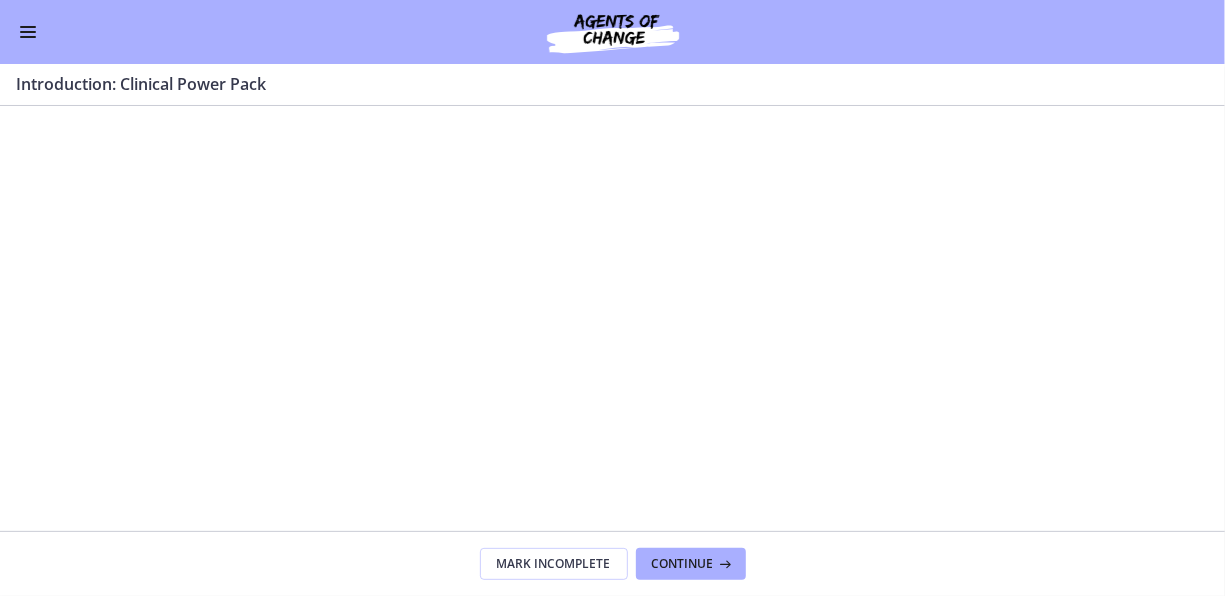 click on "Click for sound
@keyframes VOLUME_SMALL_WAVE_FLASH {
0% { opacity: 0; }
33% { opacity: 1; }
66% { opacity: 1; }
100% { opacity: 0; }
}
@keyframes VOLUME_LARGE_WAVE_FLASH {
0% { opacity: 0; }
33% { opacity: 1; }
66% { opacity: 1; }
100% { opacity: 0; }
}
.volume__small-wave {
animation: VOLUME_SMALL_WAVE_FLASH 2s infinite;
opacity: 0;
}
.volume__large-wave {
animation: VOLUME_LARGE_WAVE_FLASH 2s infinite .3s;
opacity: 0;
}
0:21" at bounding box center [612, 315] 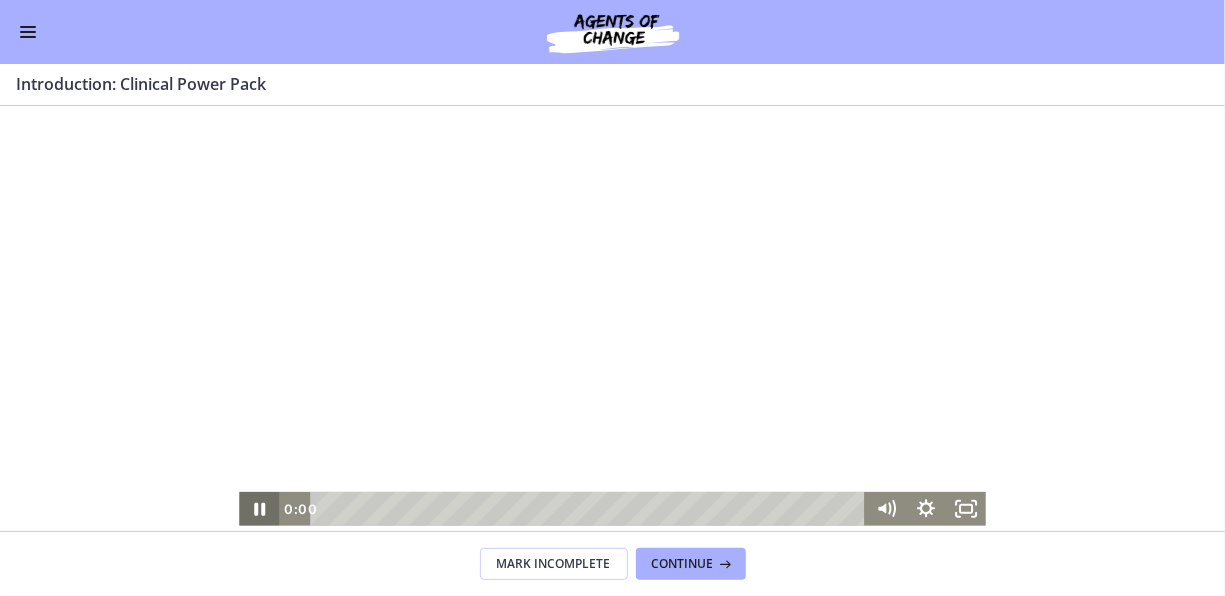 drag, startPoint x: 405, startPoint y: 507, endPoint x: 257, endPoint y: 500, distance: 148.16545 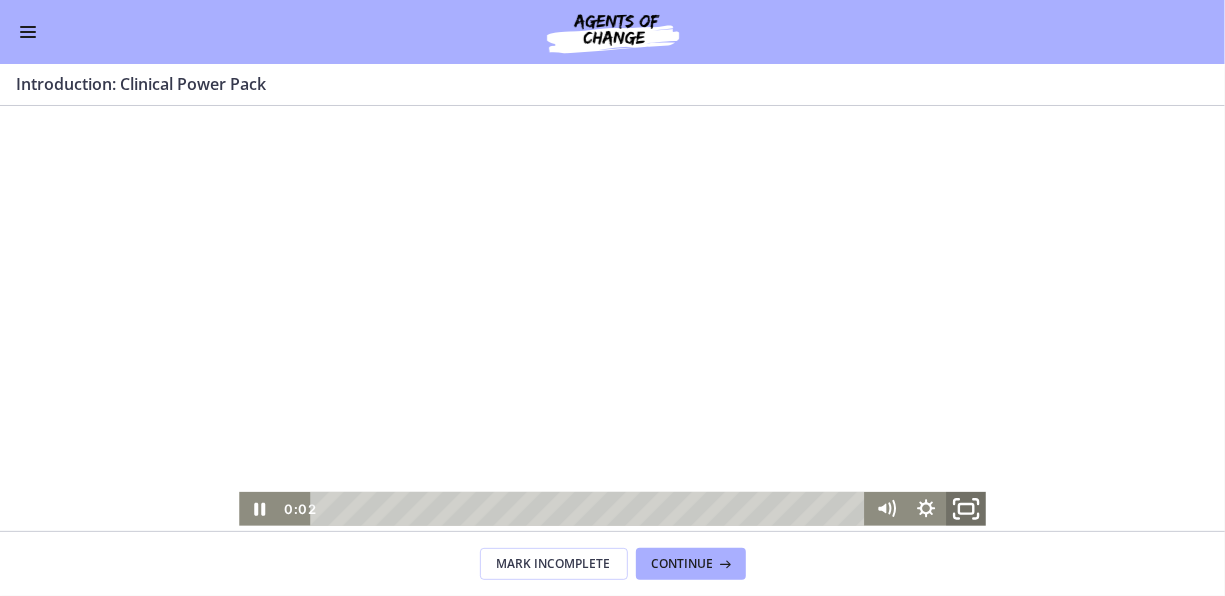 click 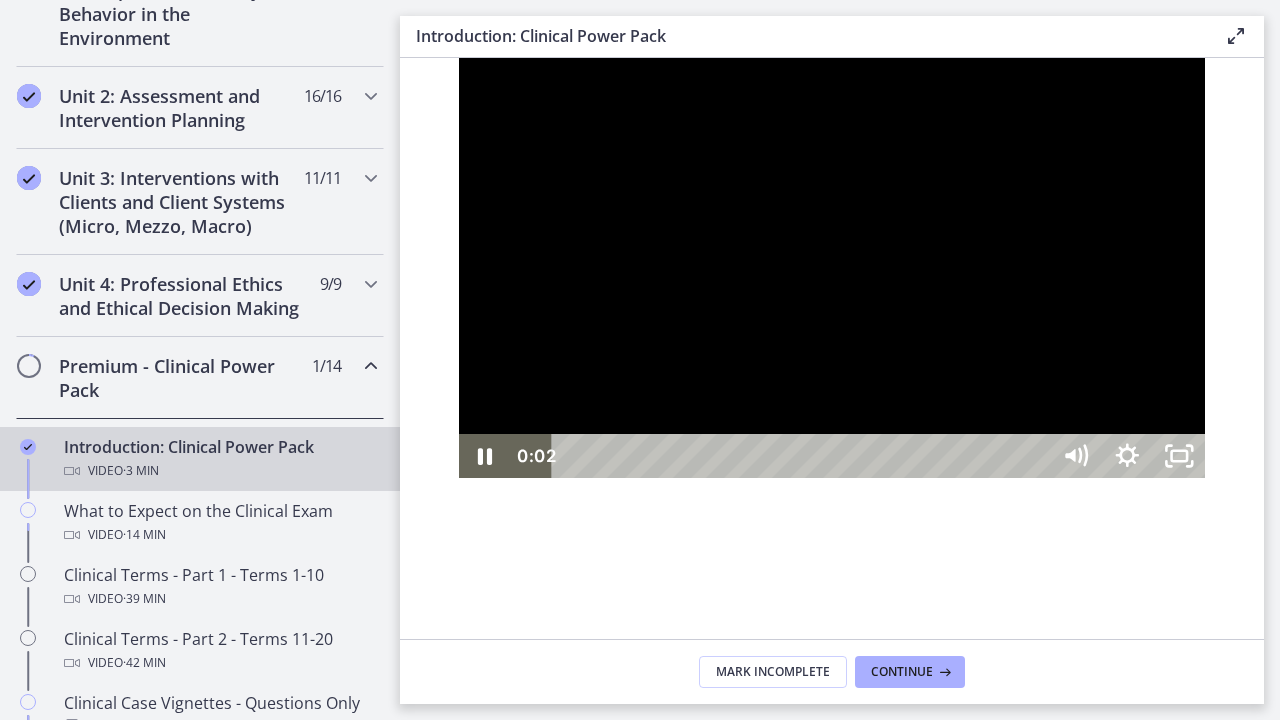 scroll, scrollTop: 637, scrollLeft: 0, axis: vertical 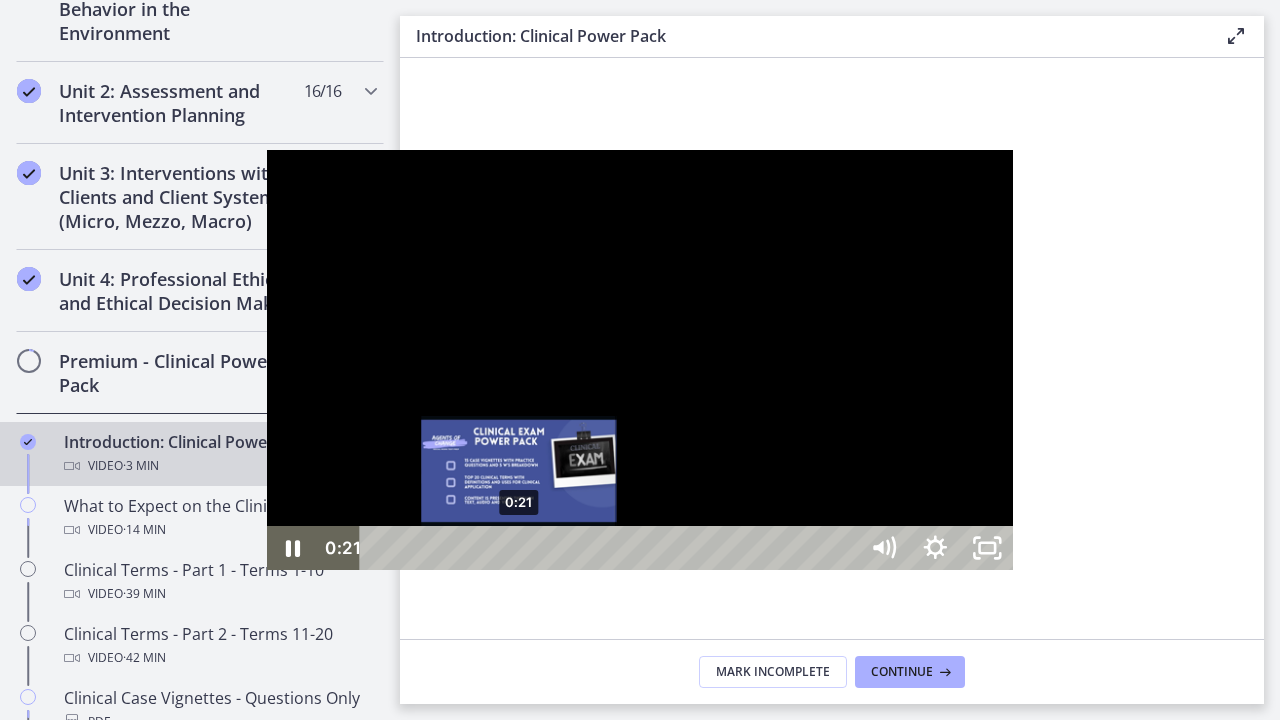 click on "0:21" at bounding box center [611, 548] 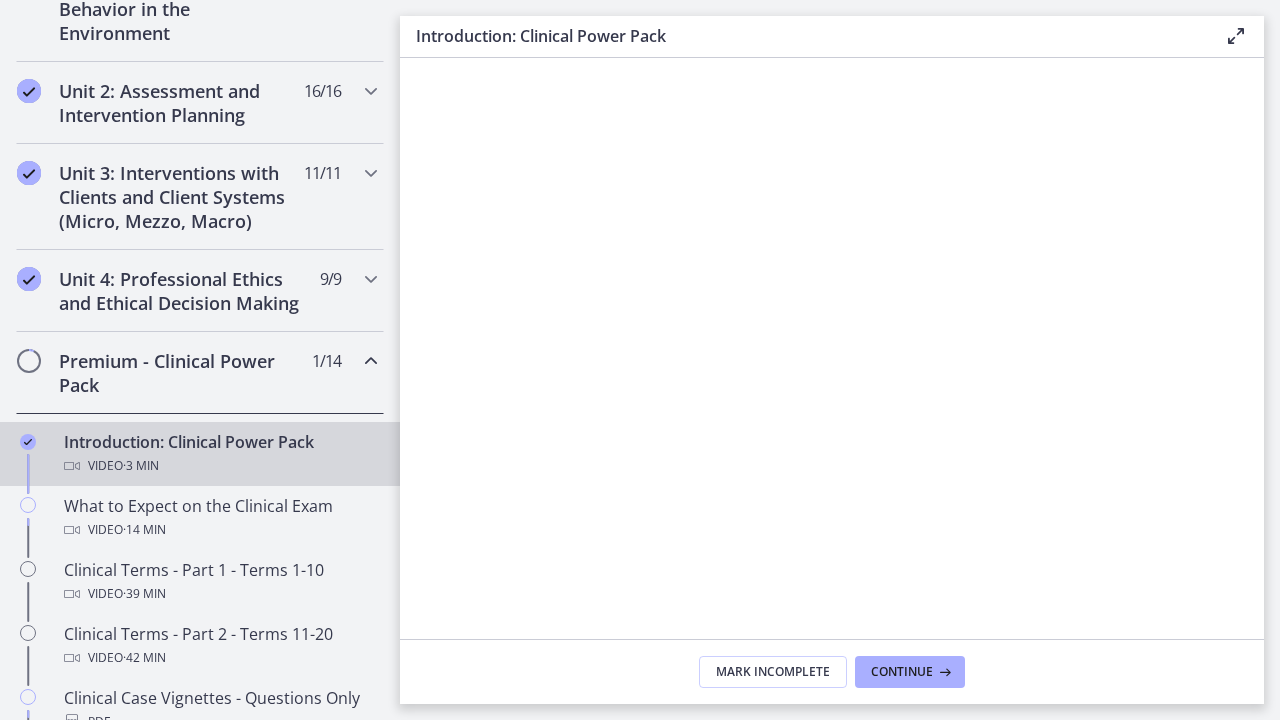 scroll, scrollTop: 0, scrollLeft: 0, axis: both 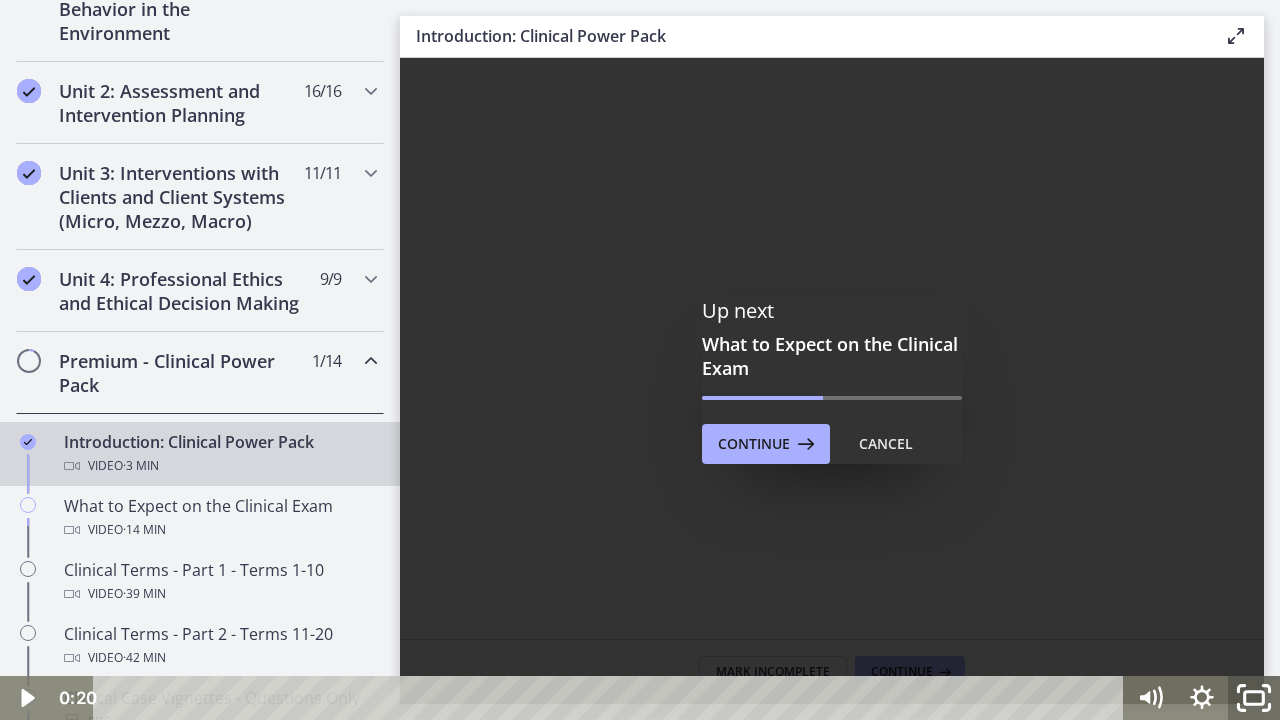 click 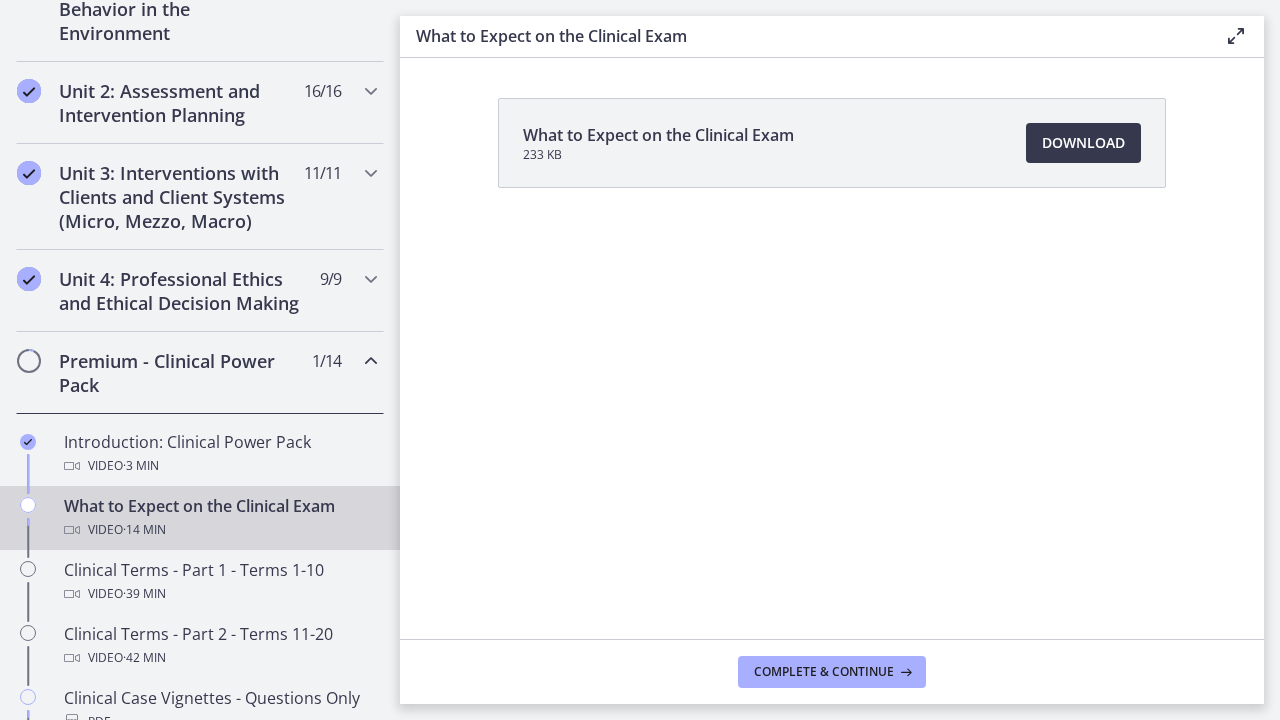 scroll, scrollTop: 0, scrollLeft: 0, axis: both 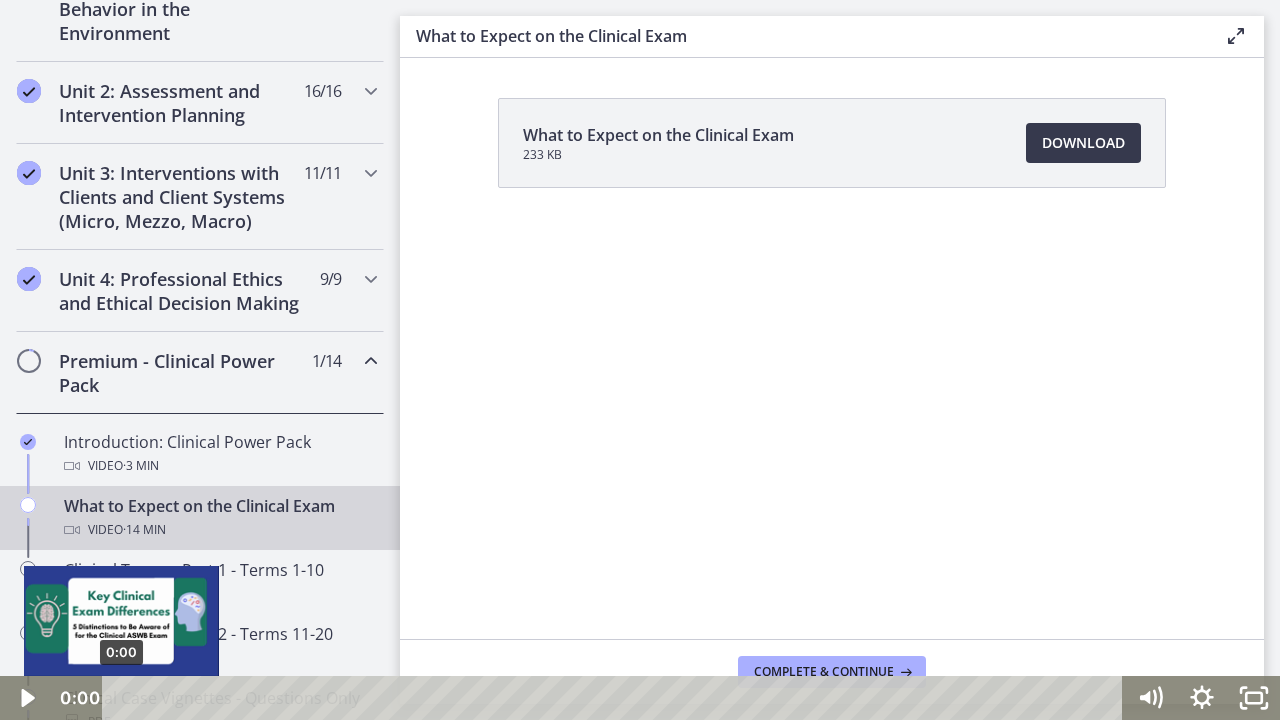 drag, startPoint x: 247, startPoint y: 700, endPoint x: 99, endPoint y: 691, distance: 148.27339 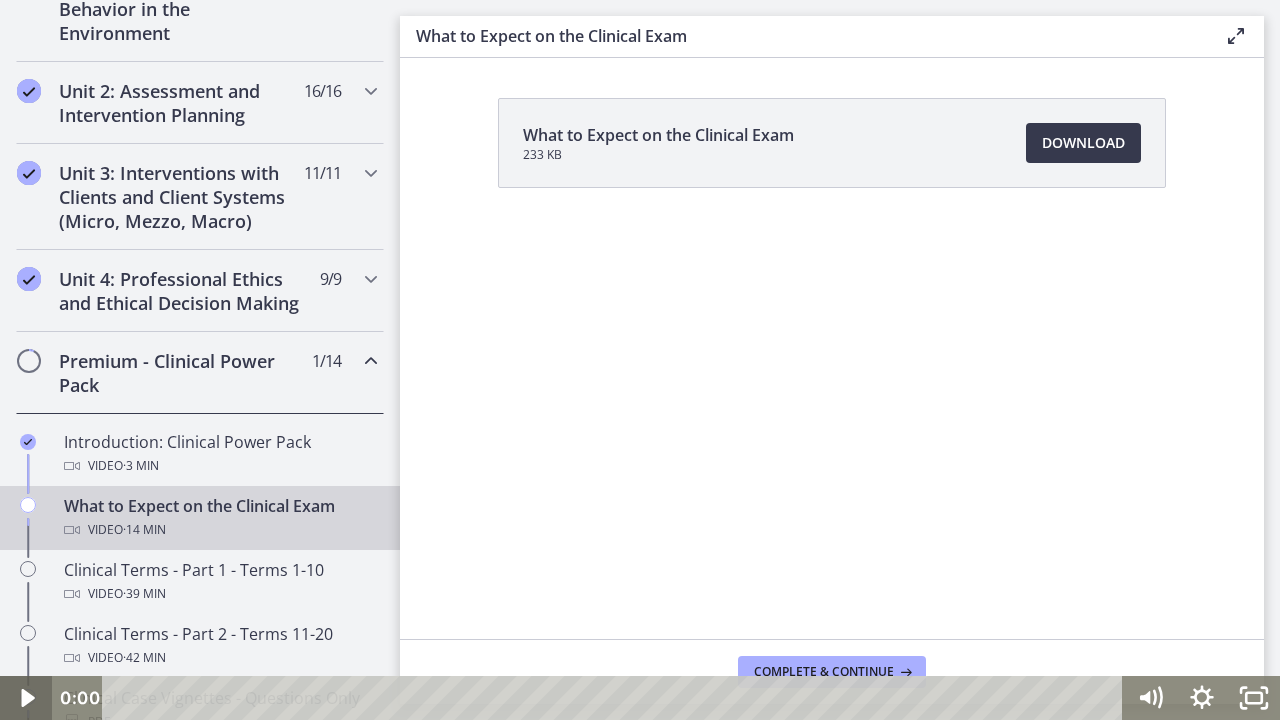 click 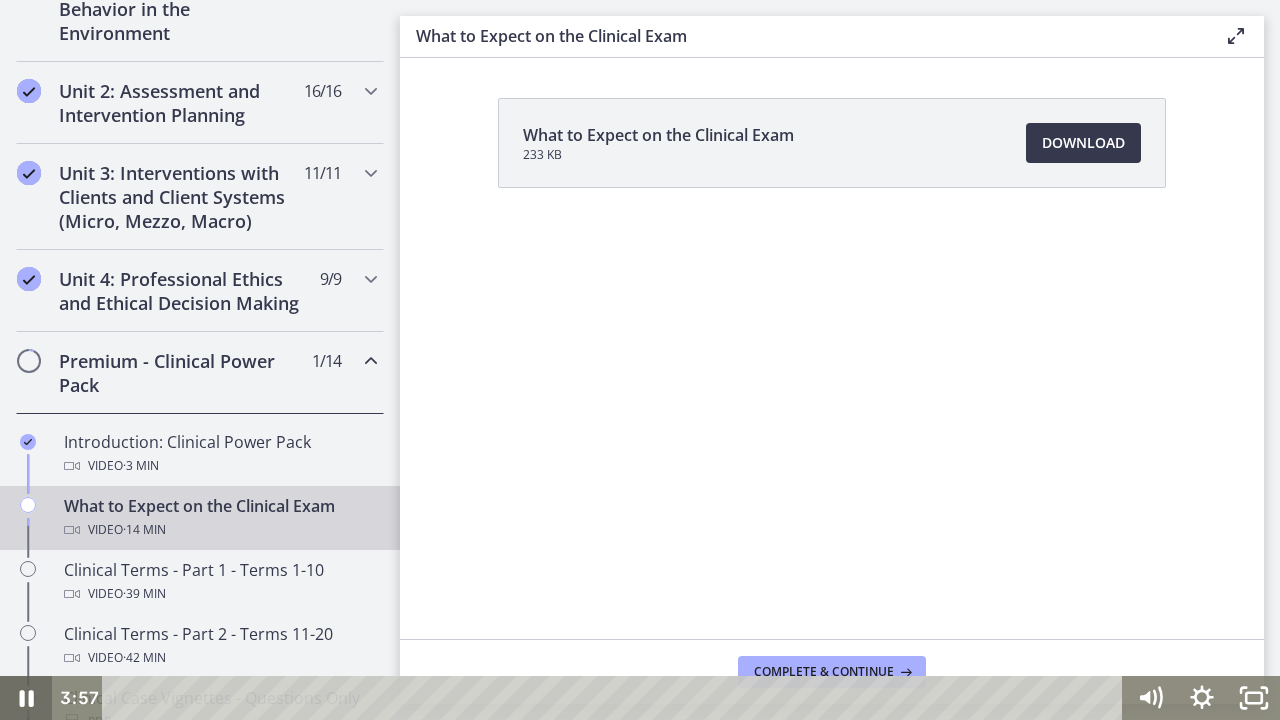 click 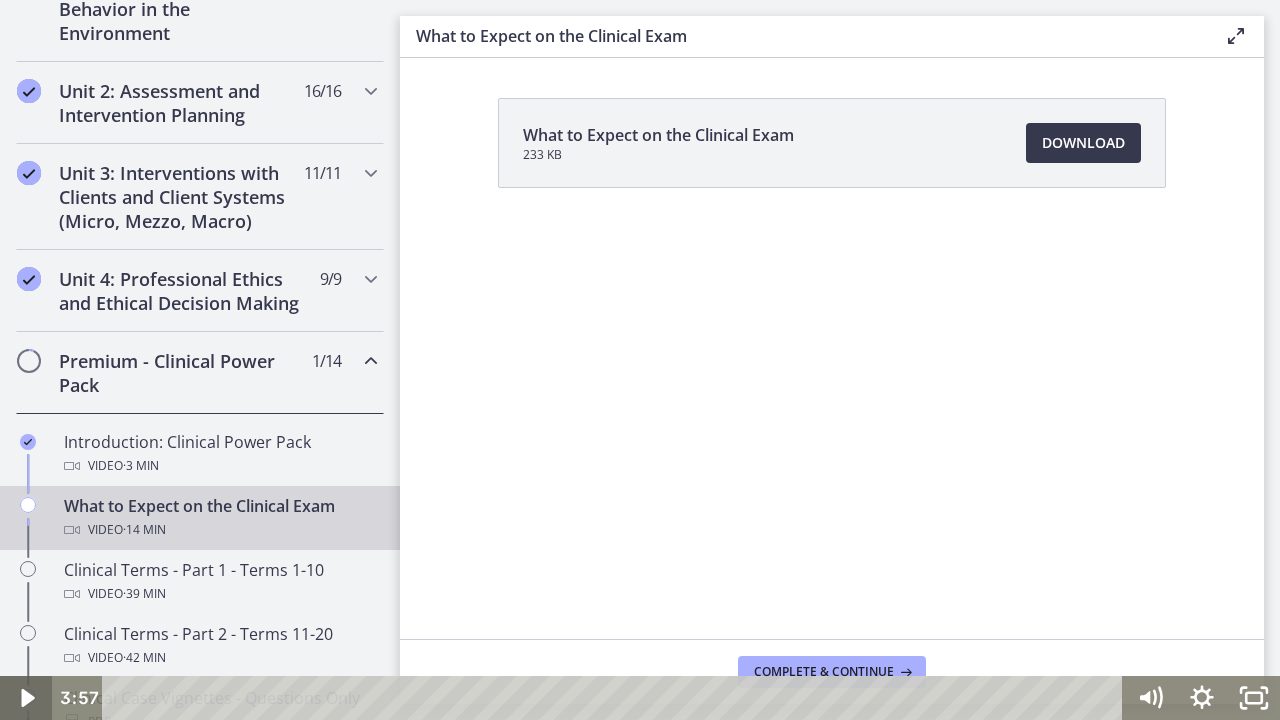click 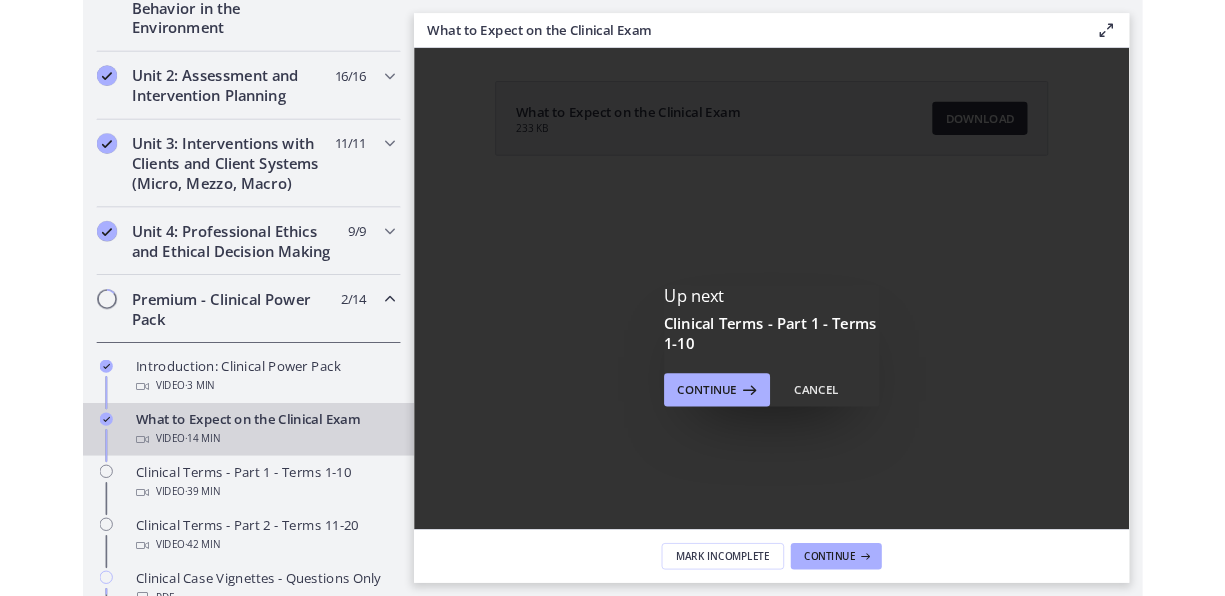 scroll, scrollTop: 0, scrollLeft: 0, axis: both 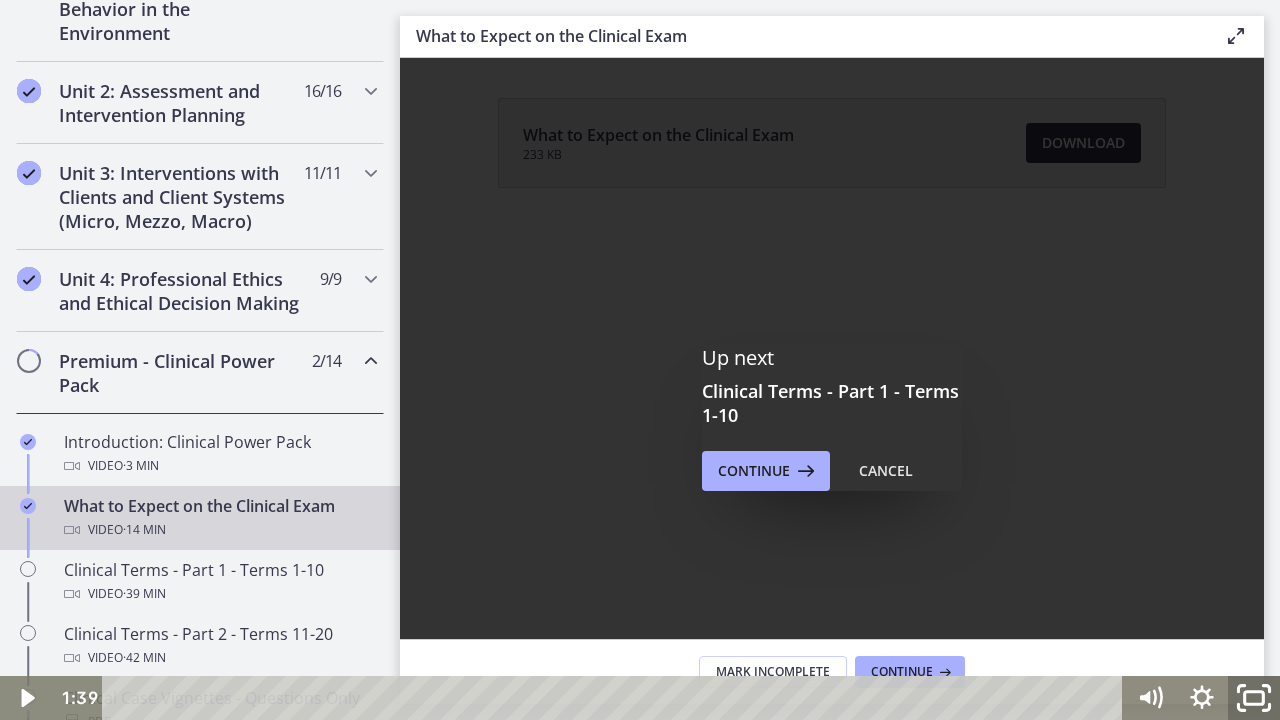 click 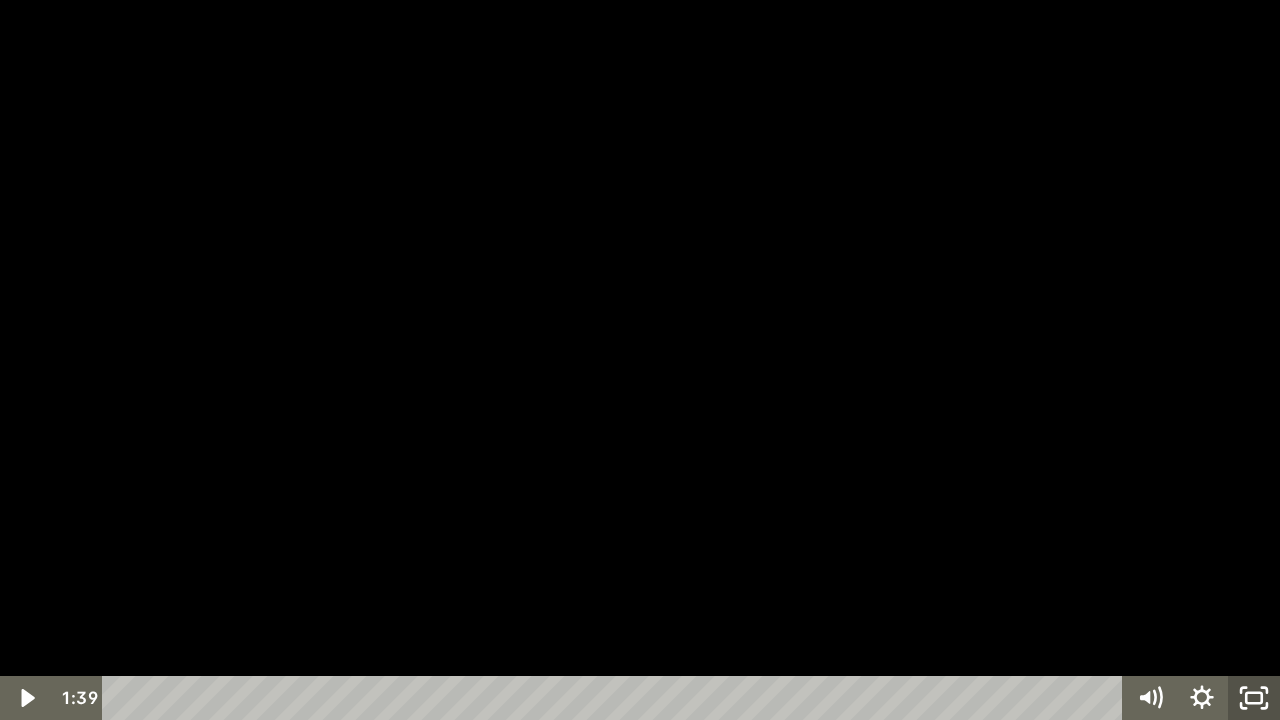 click 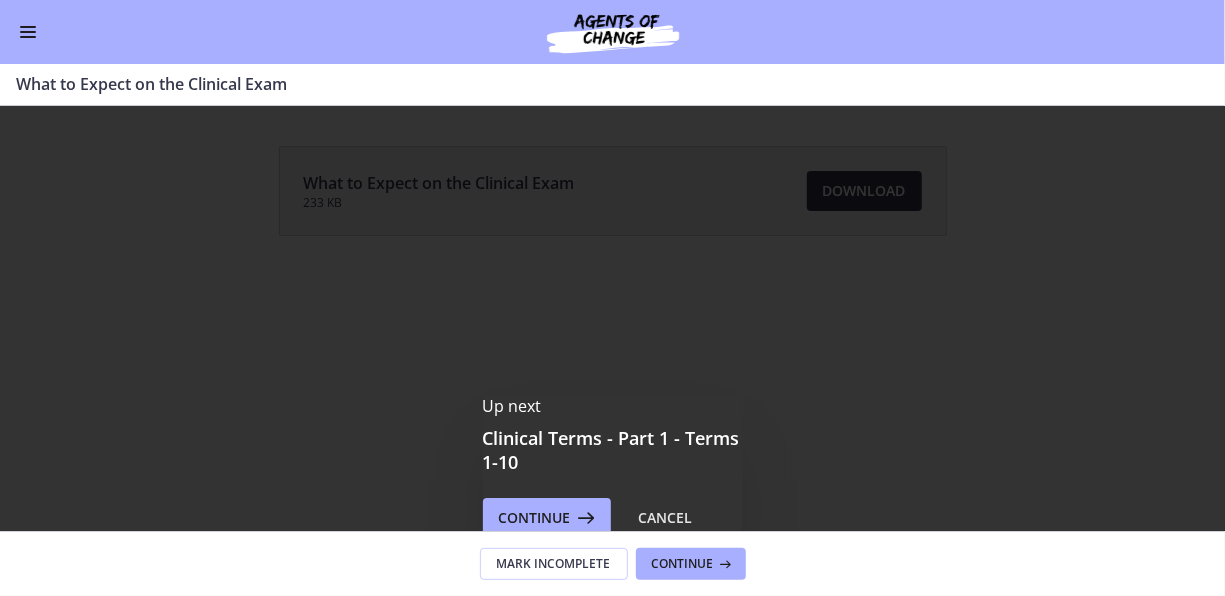 scroll, scrollTop: 632, scrollLeft: 0, axis: vertical 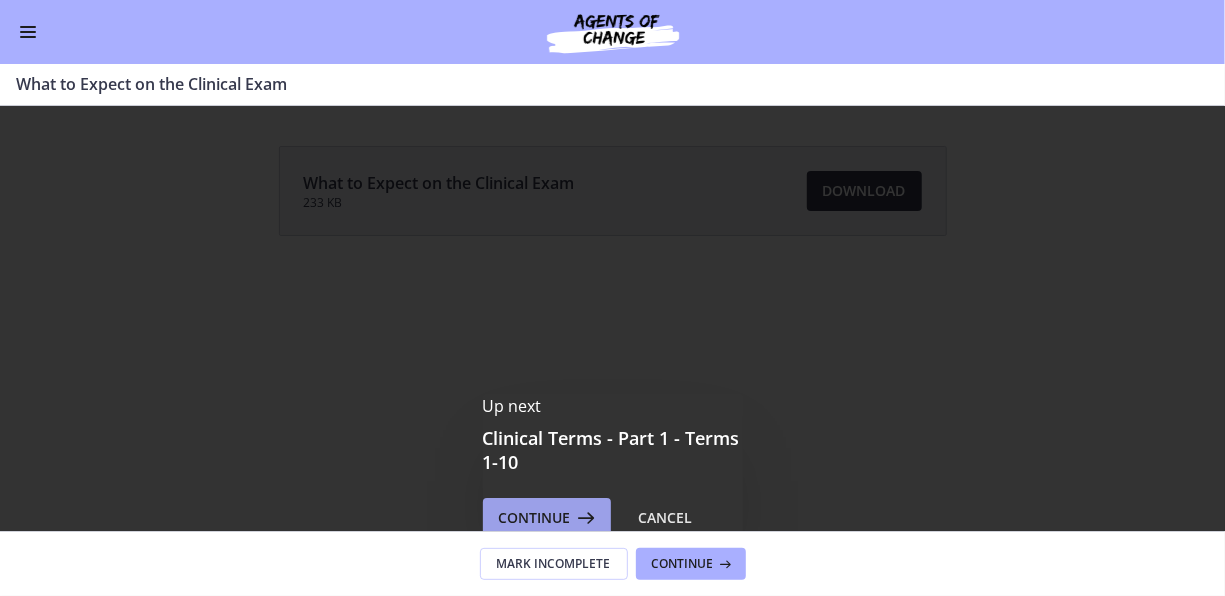 click at bounding box center [585, 518] 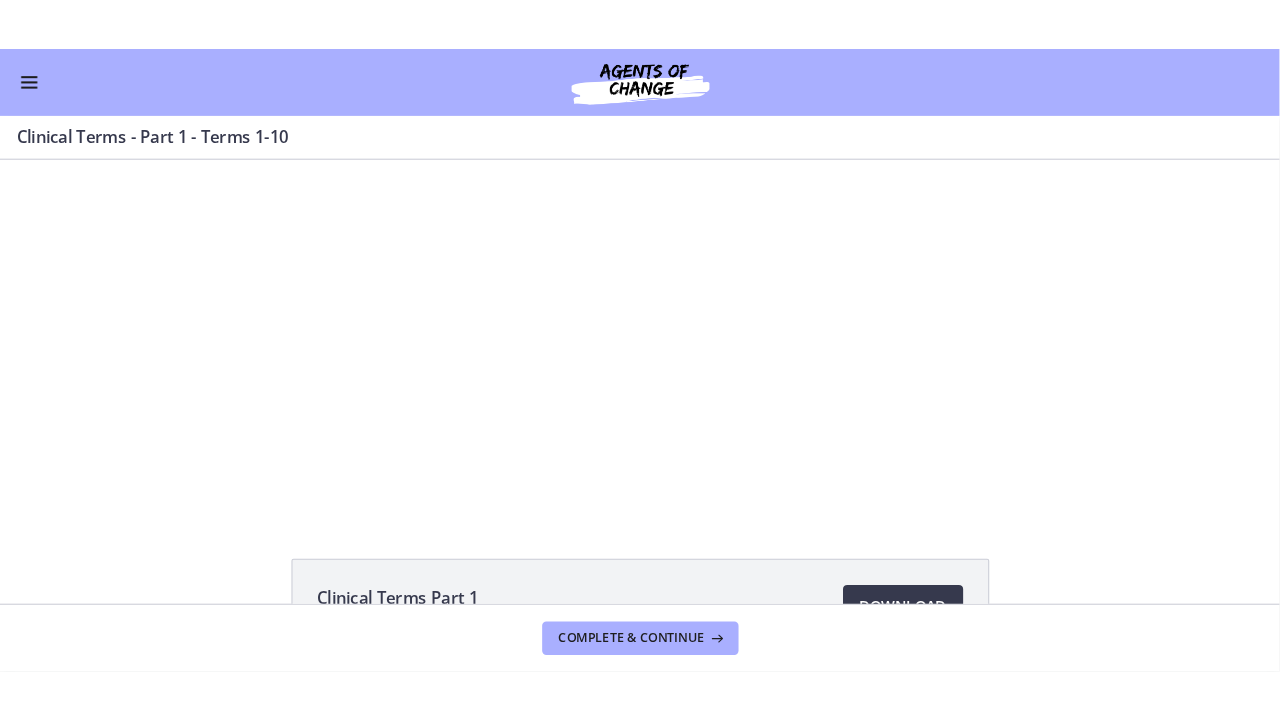 scroll, scrollTop: 0, scrollLeft: 0, axis: both 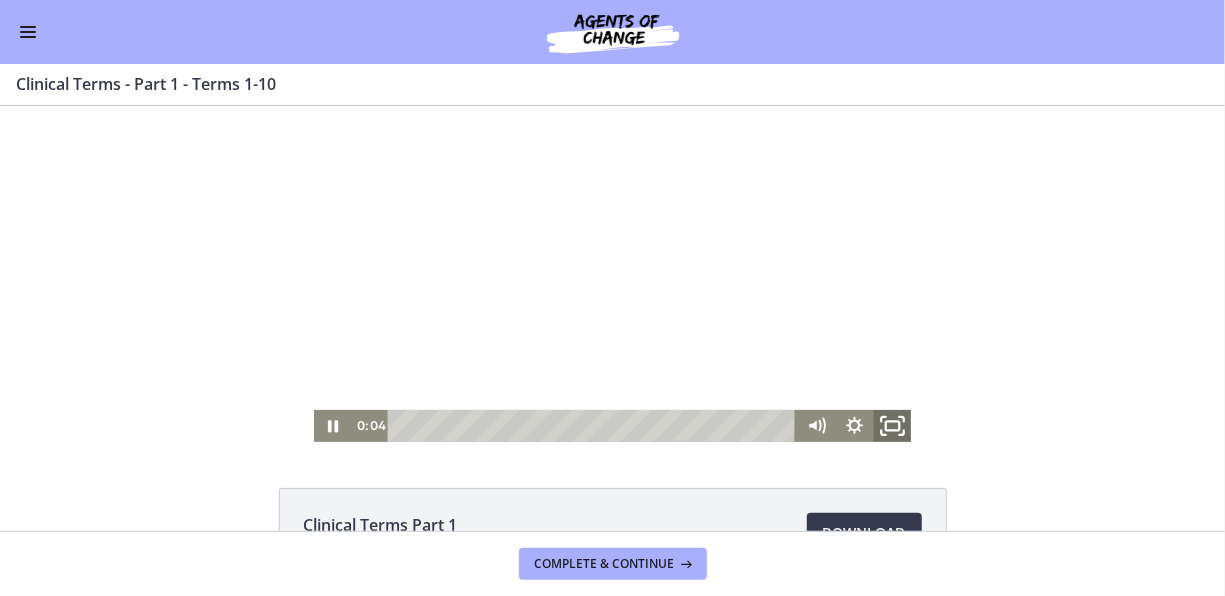 click 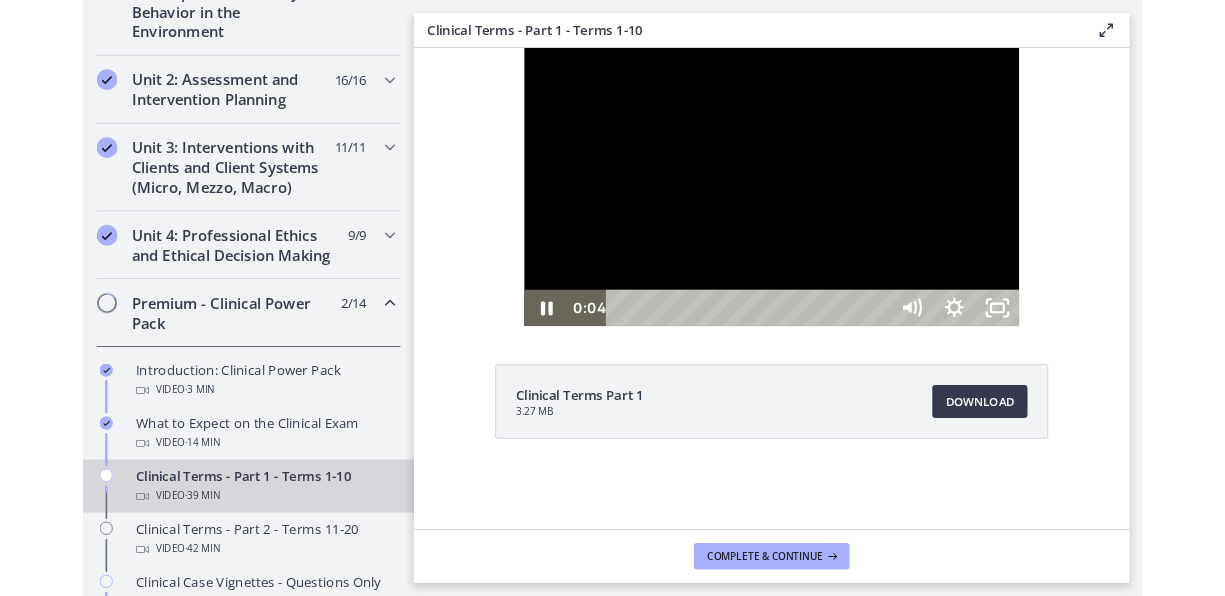 scroll, scrollTop: 637, scrollLeft: 0, axis: vertical 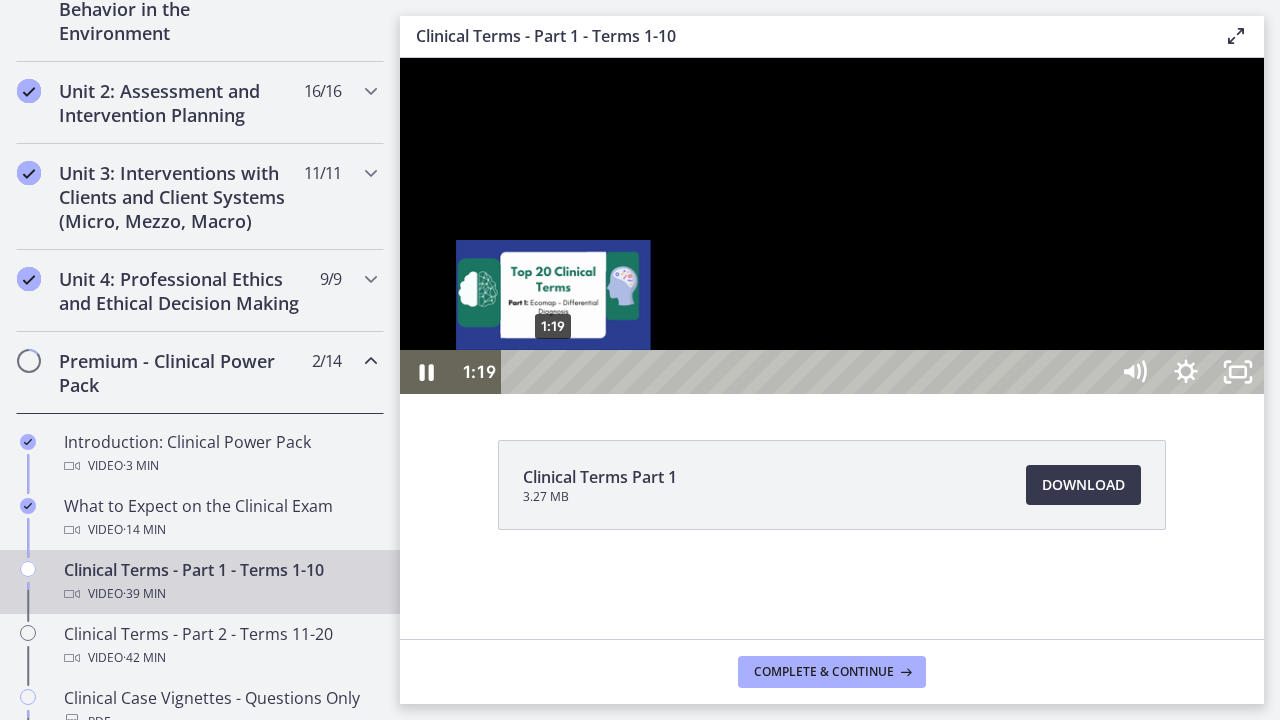 click on "1:19" at bounding box center (807, 372) 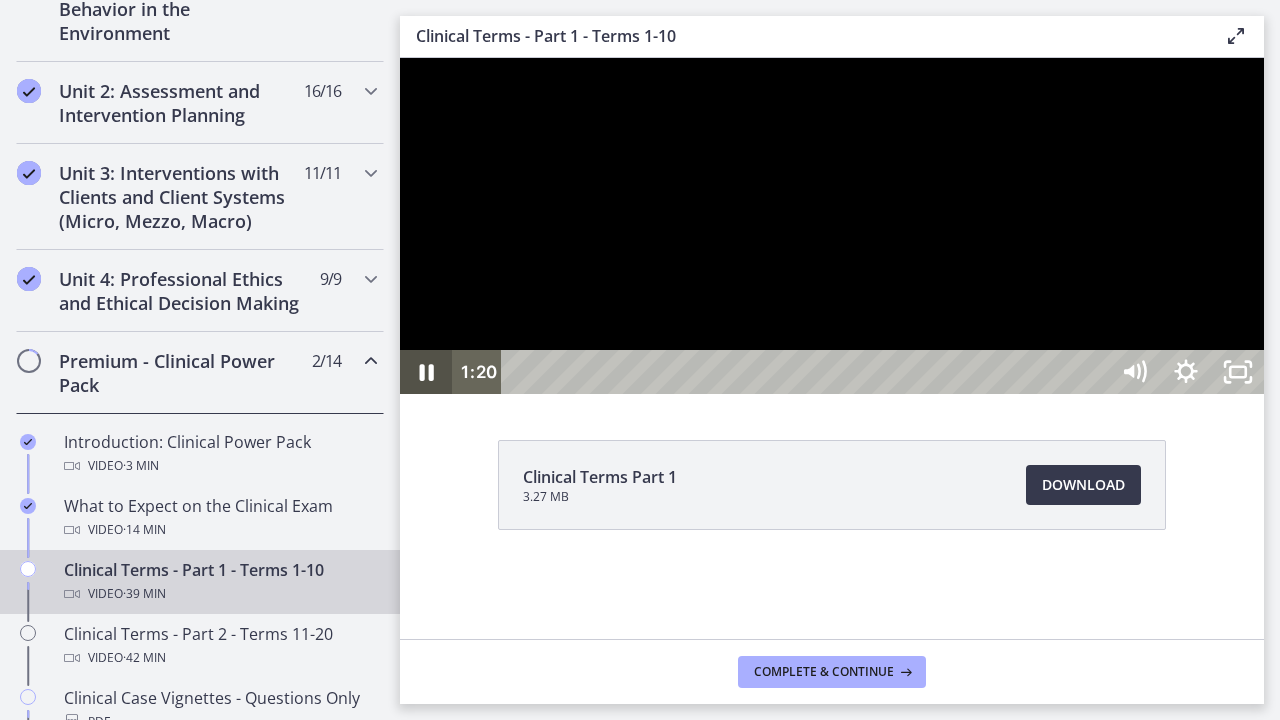 click 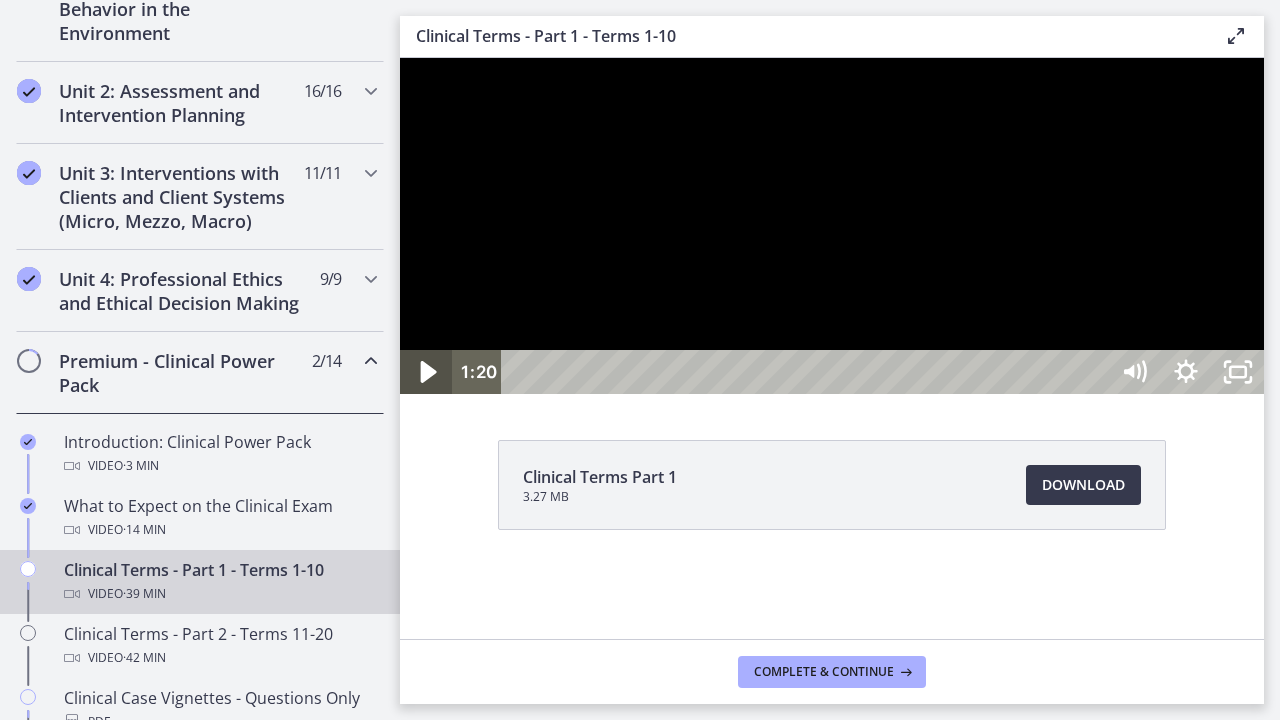 click 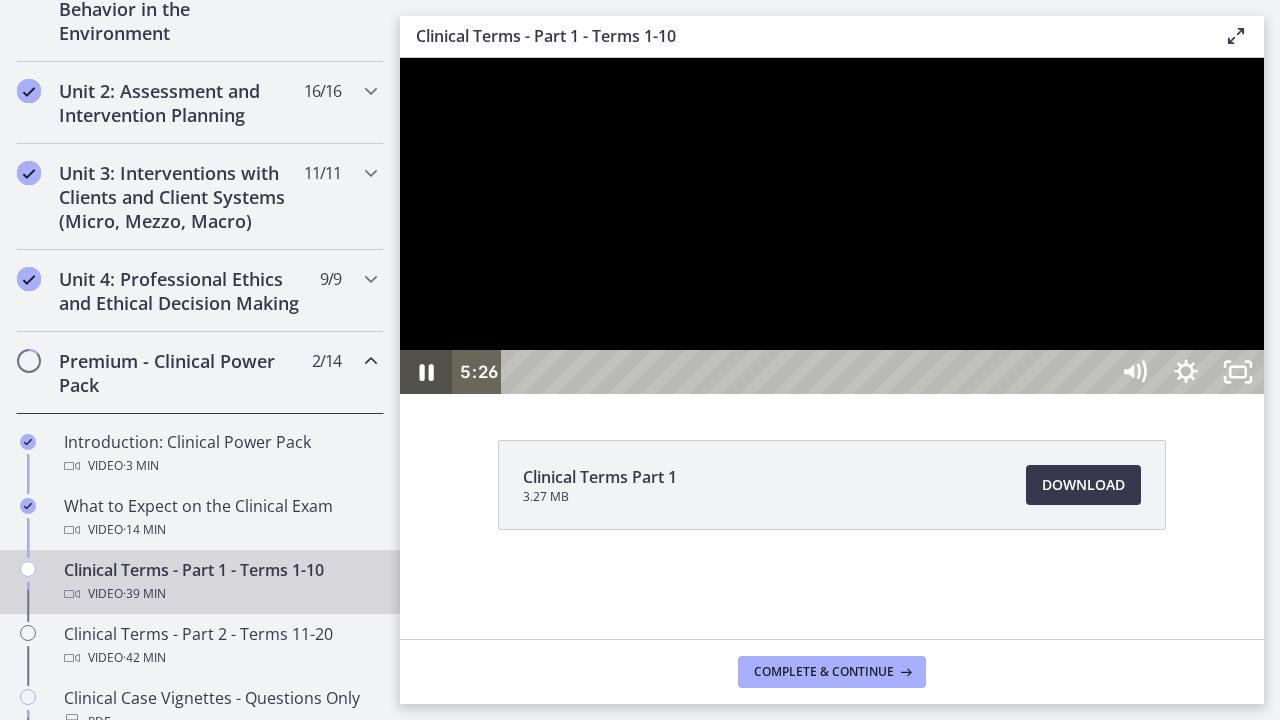 click 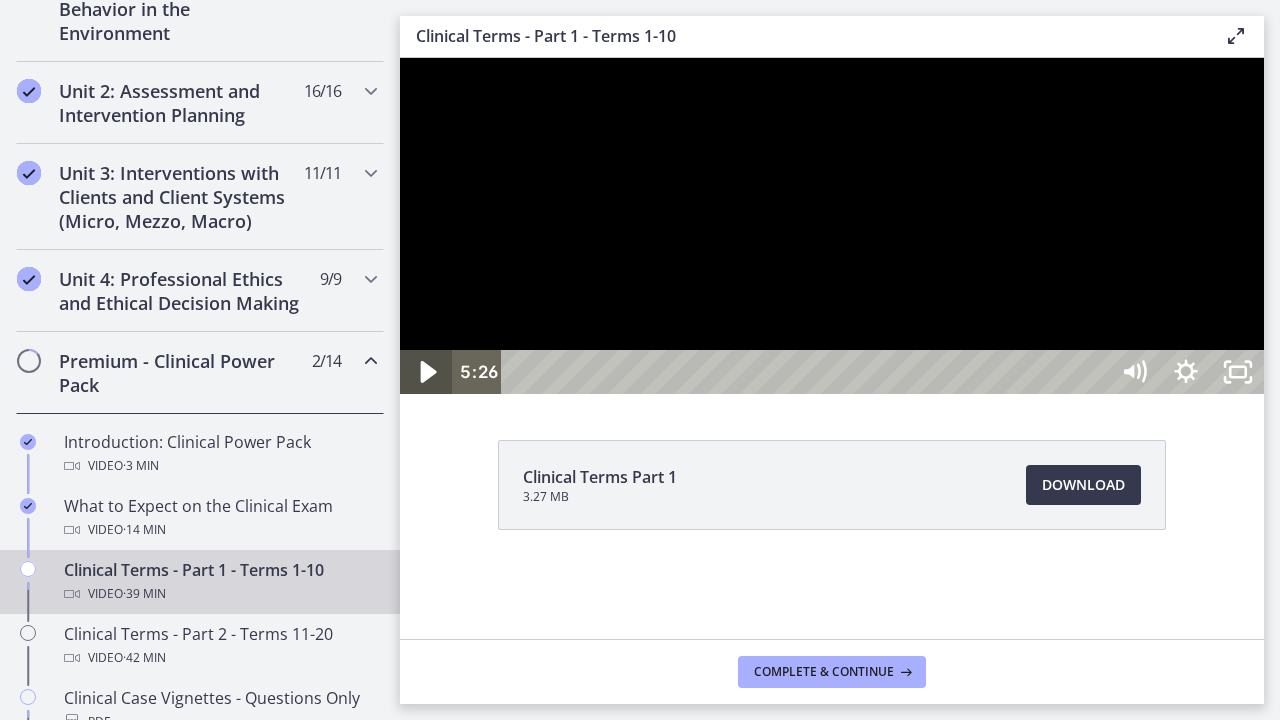 click 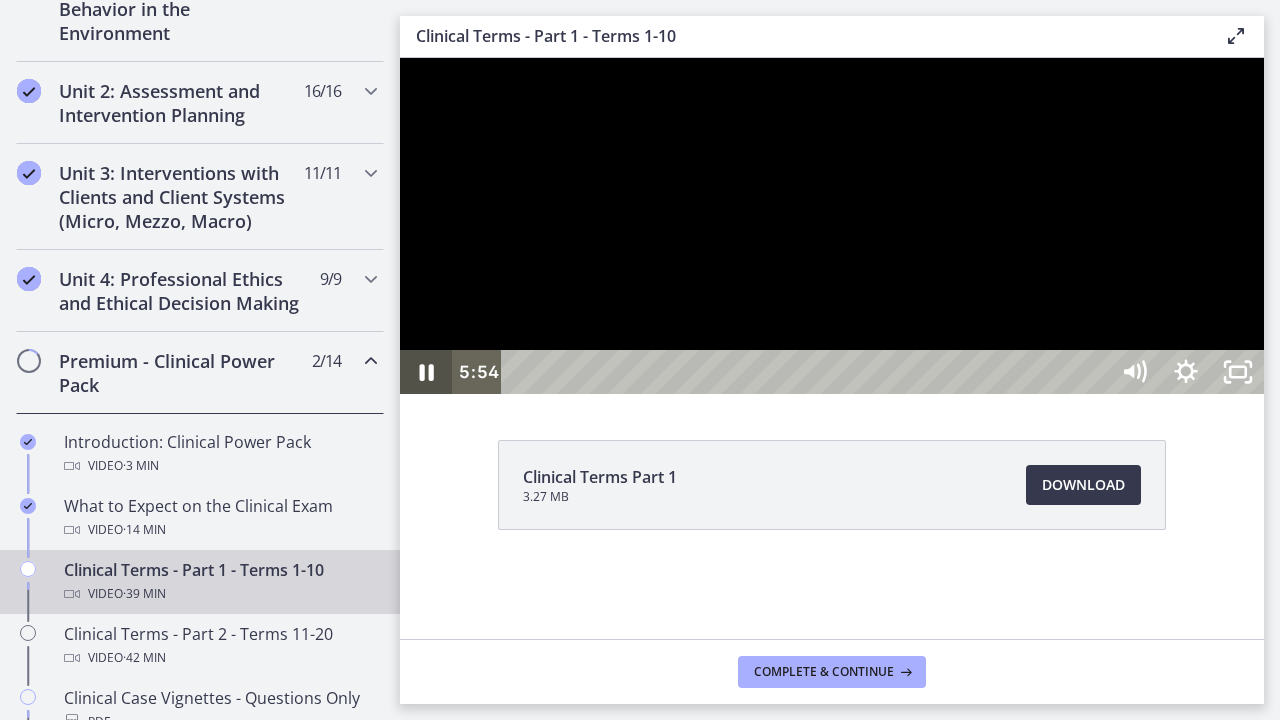 click 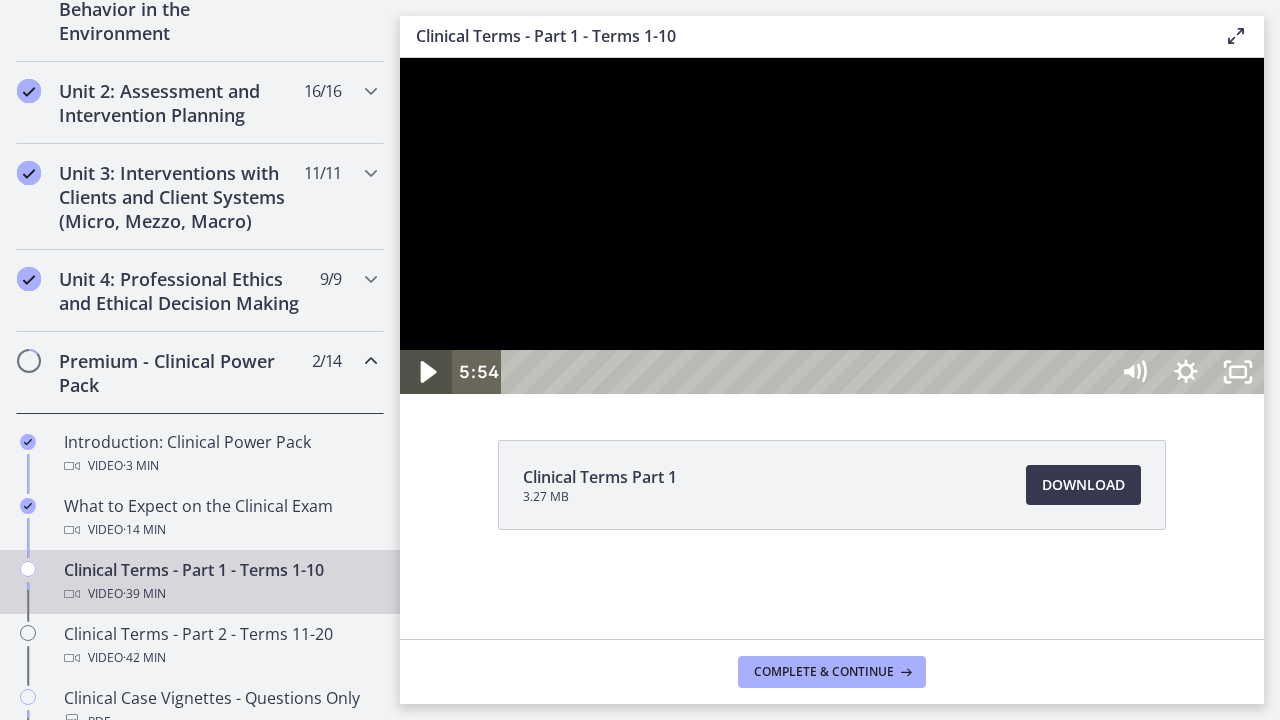 click 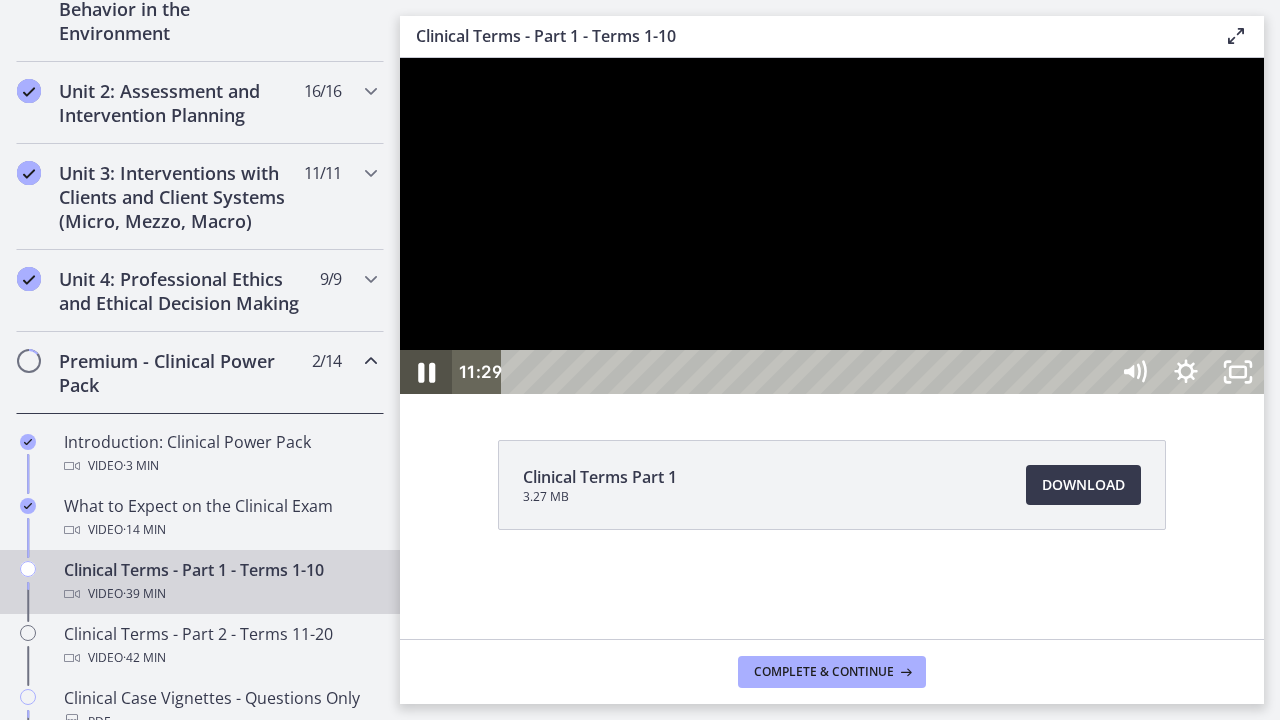 click 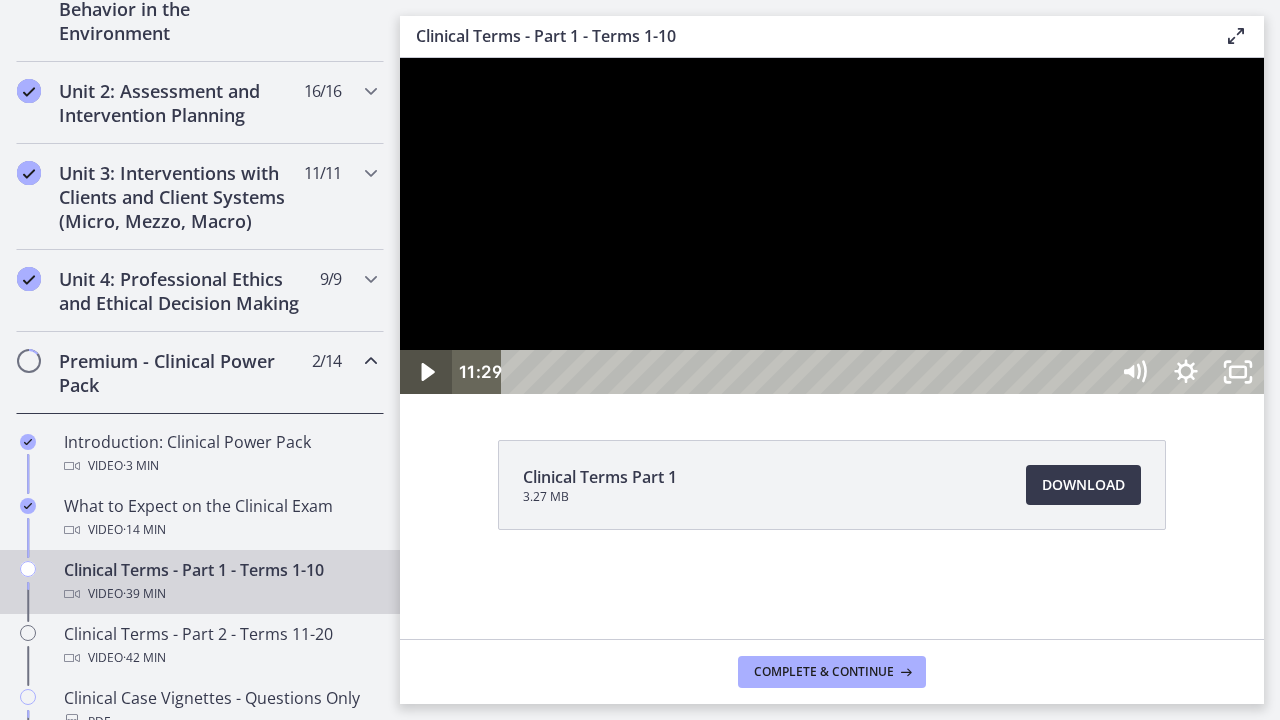 click 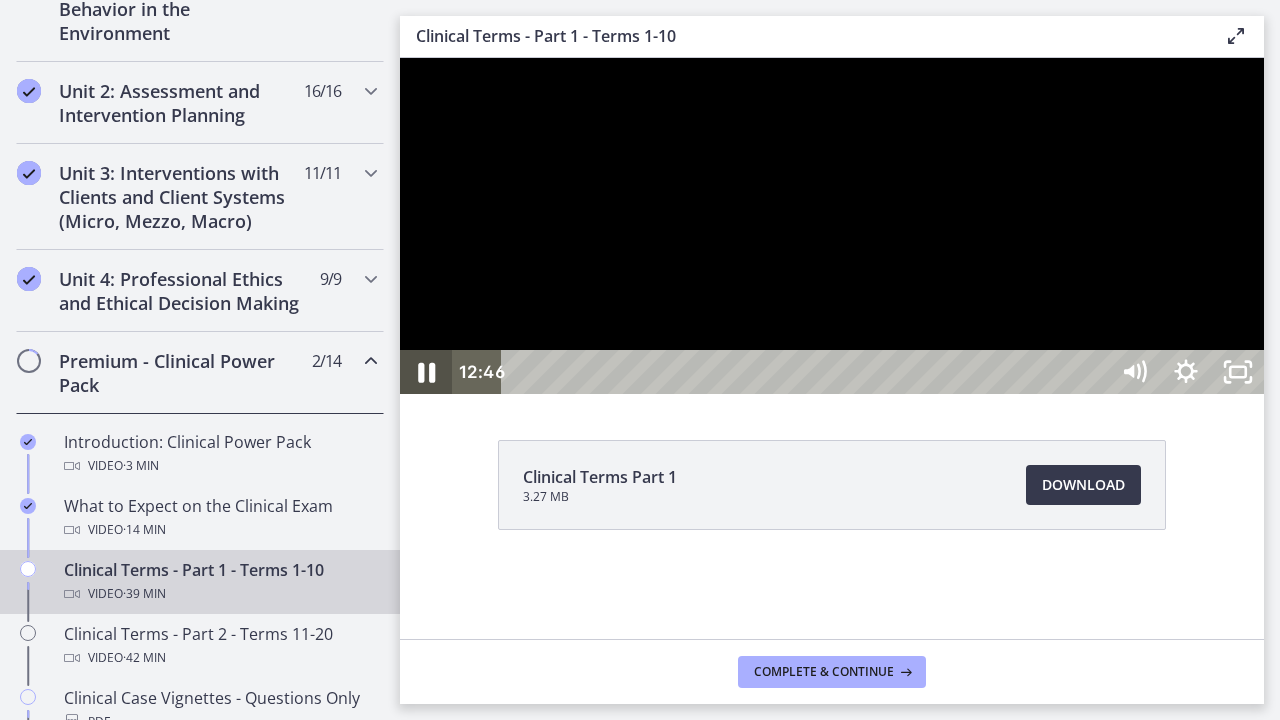 click 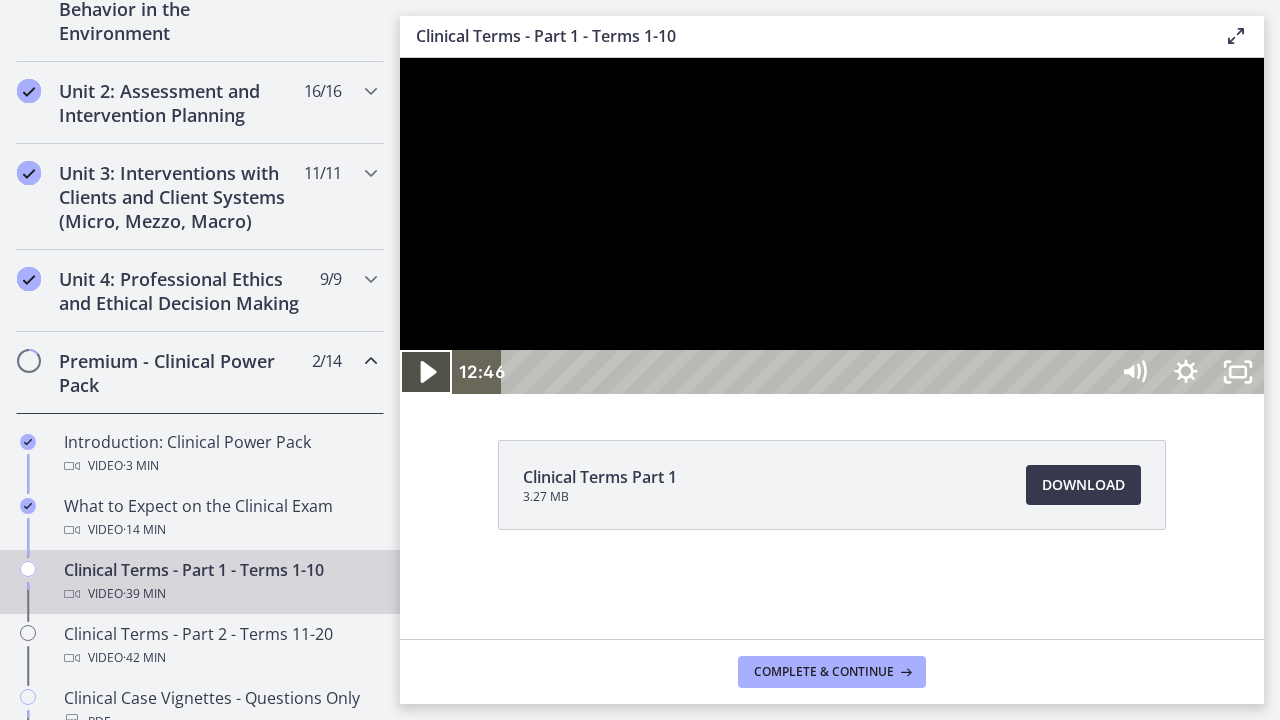 click 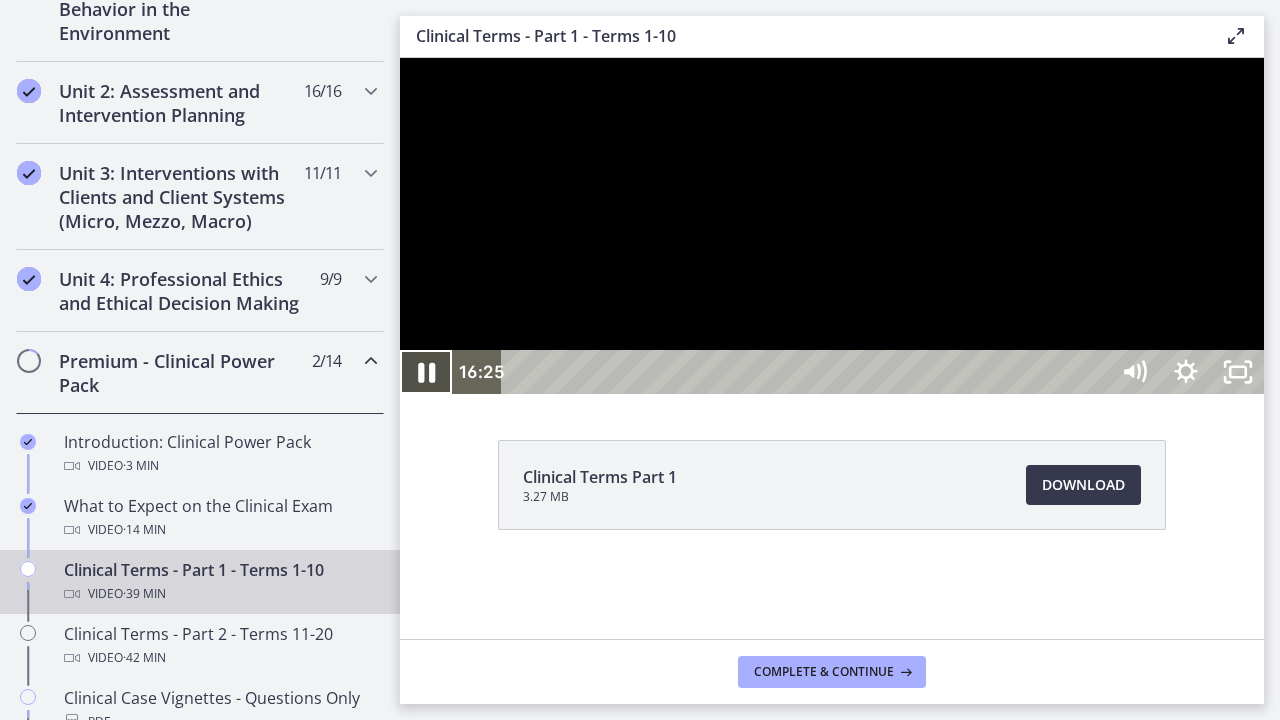 click 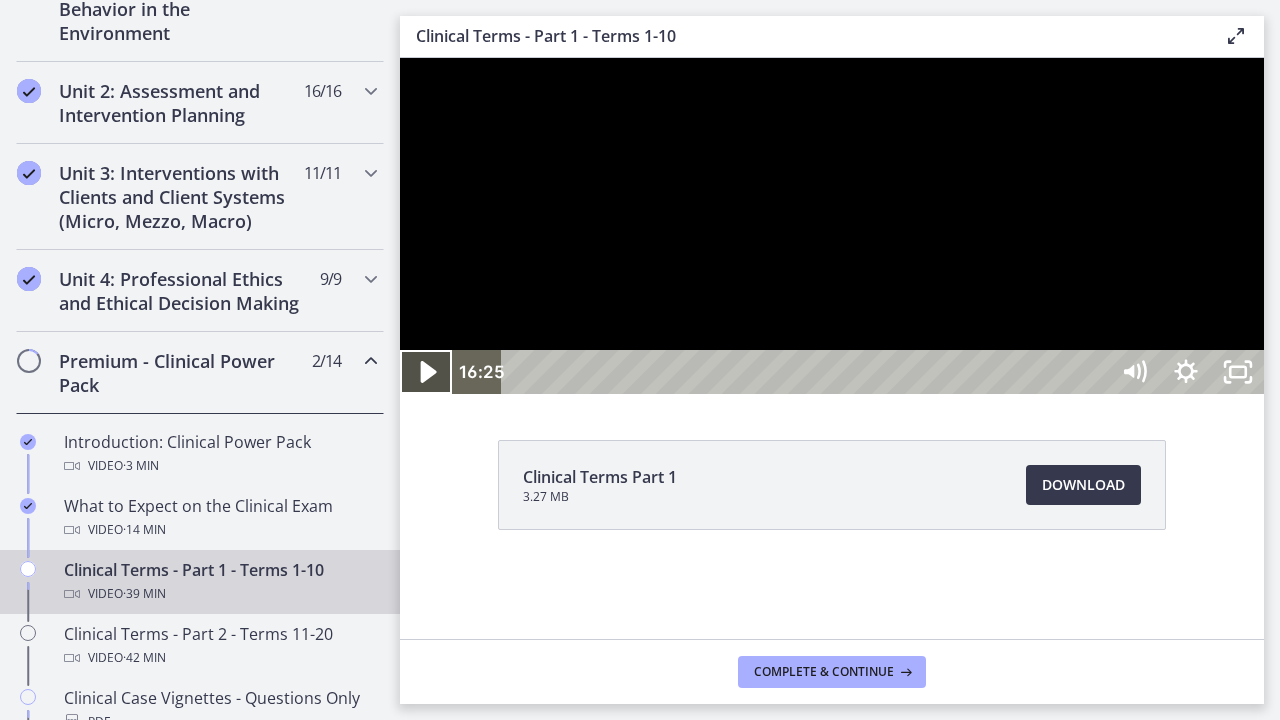 click 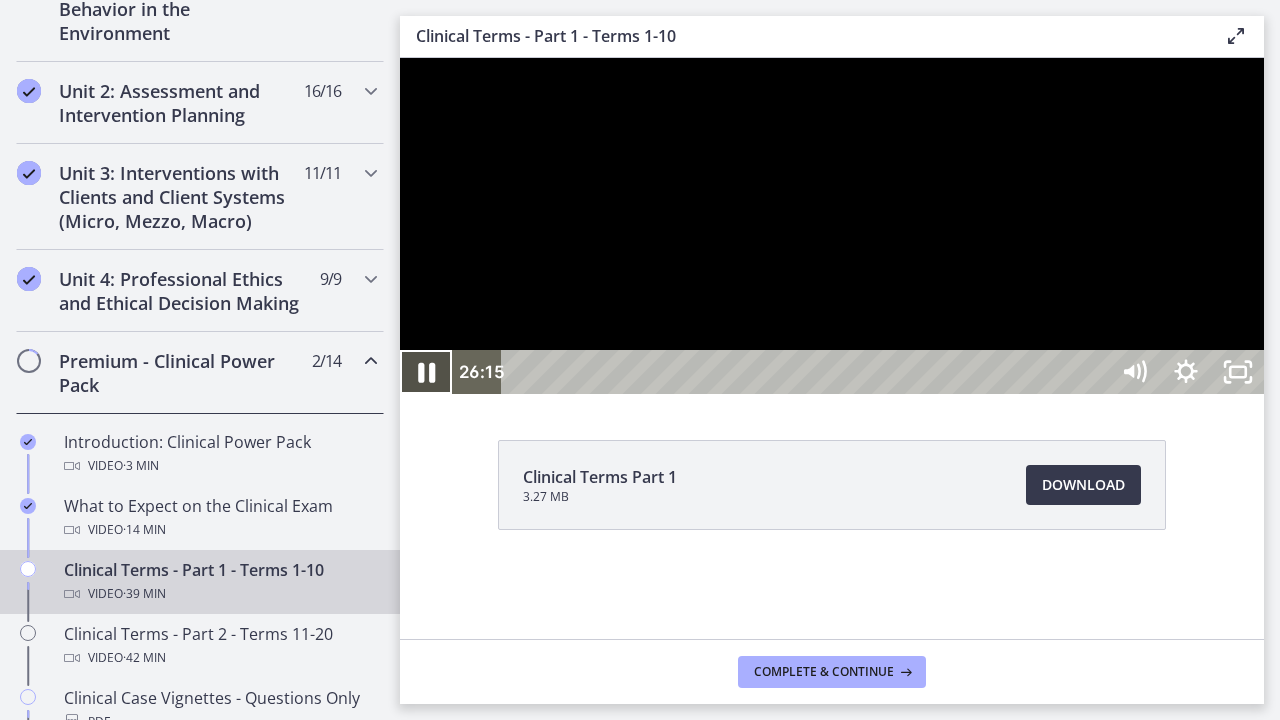 click 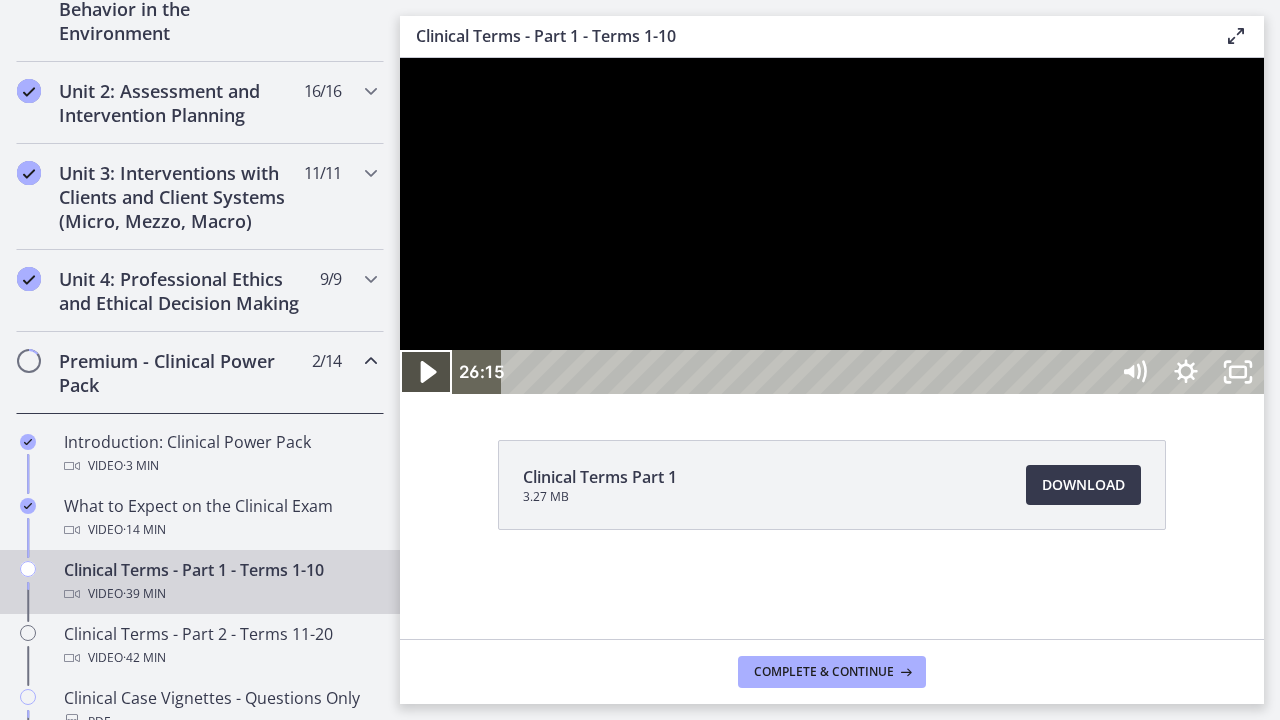click 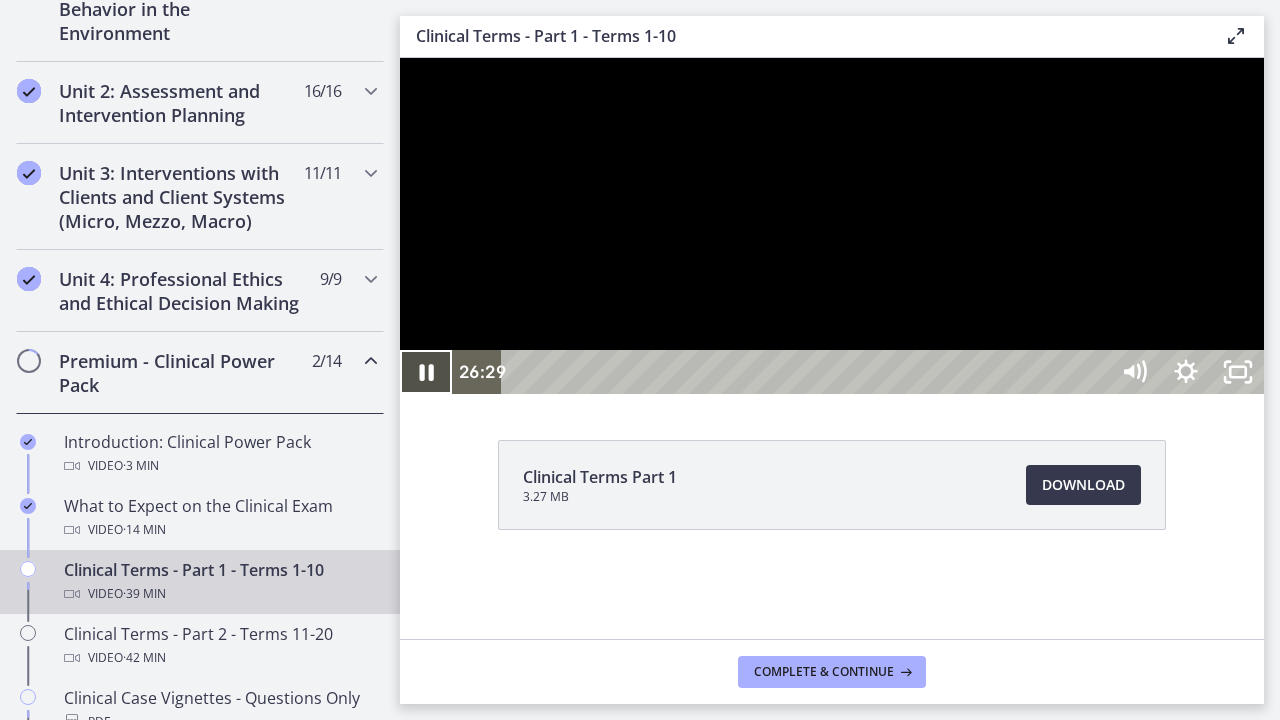 click 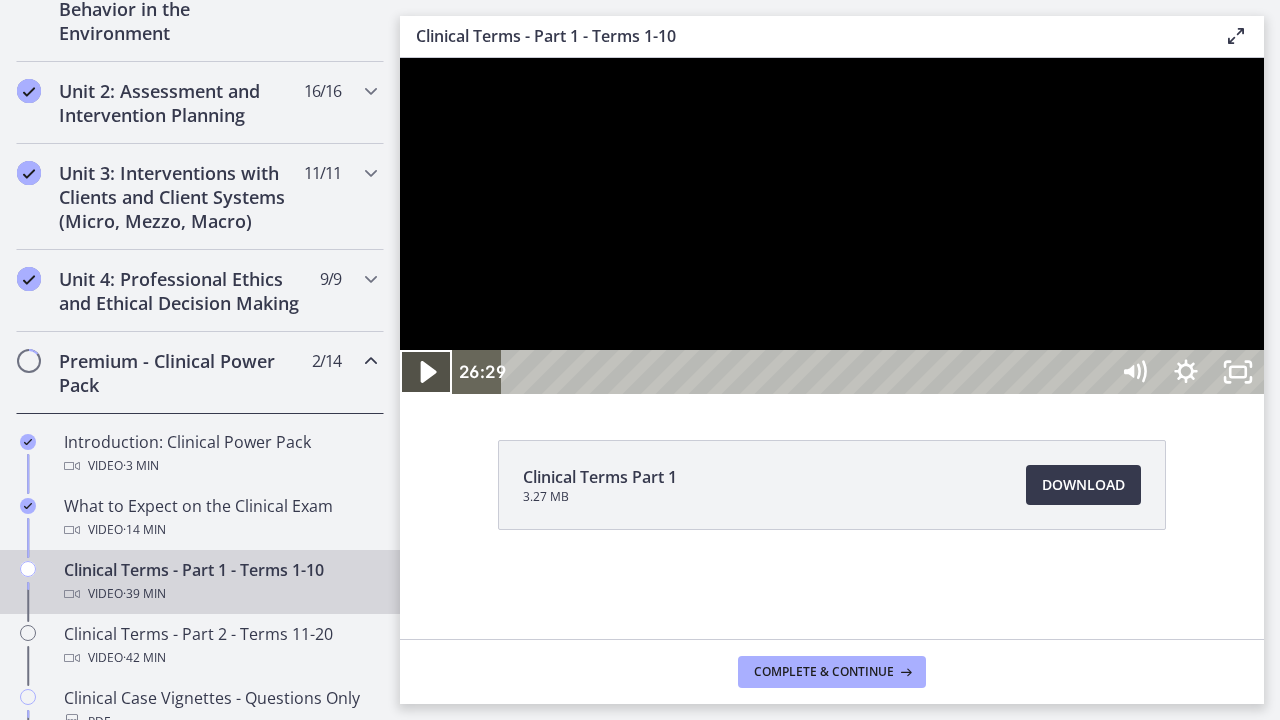 drag, startPoint x: 408, startPoint y: 764, endPoint x: 404, endPoint y: 750, distance: 14.56022 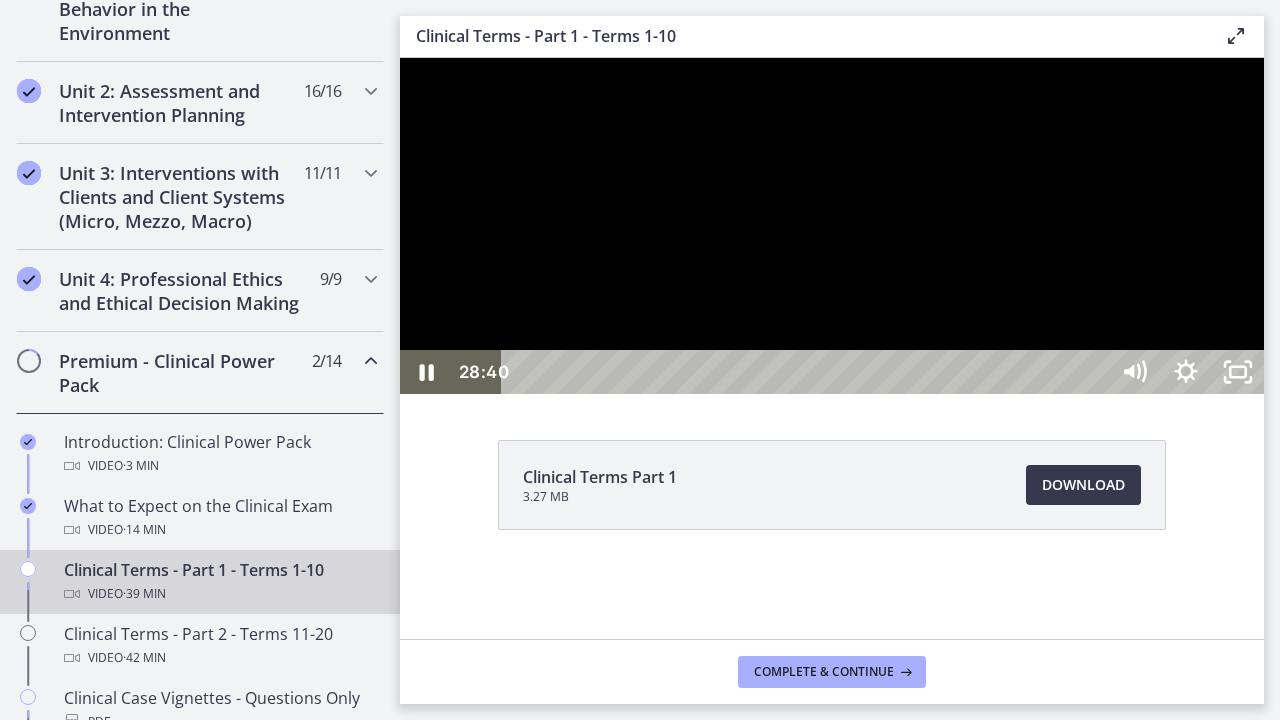 click at bounding box center (832, 226) 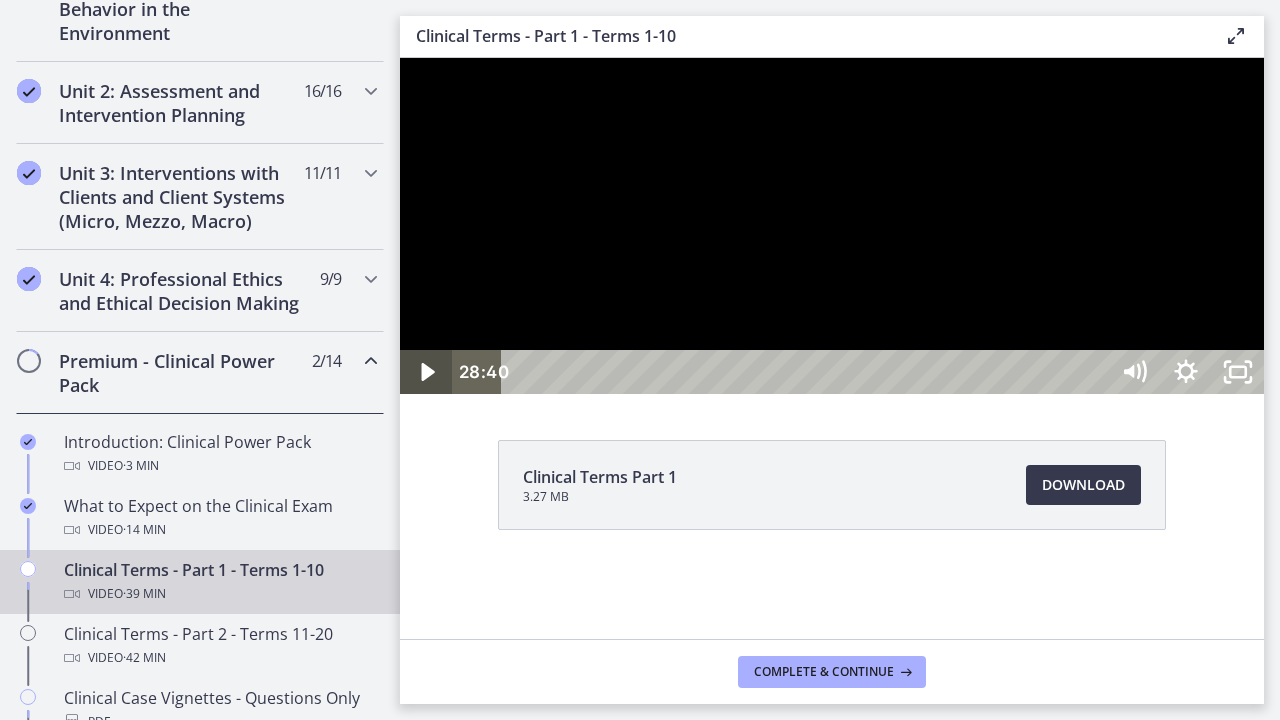 click 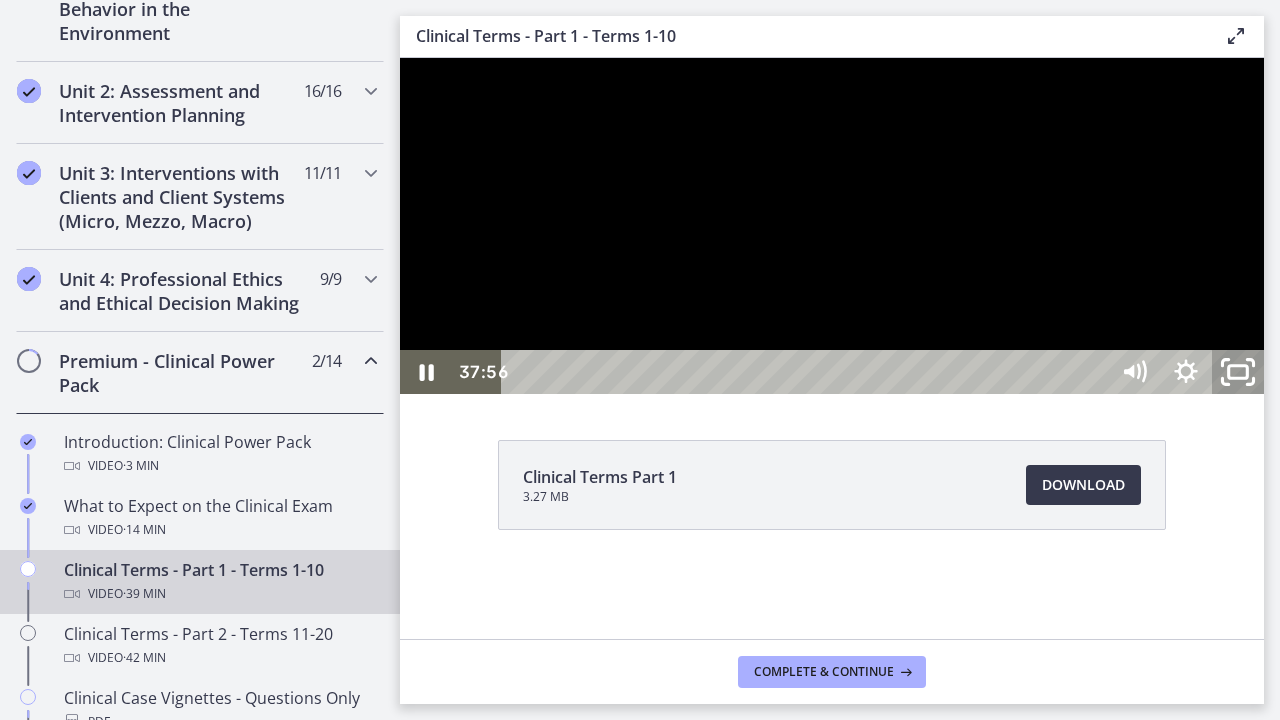 click 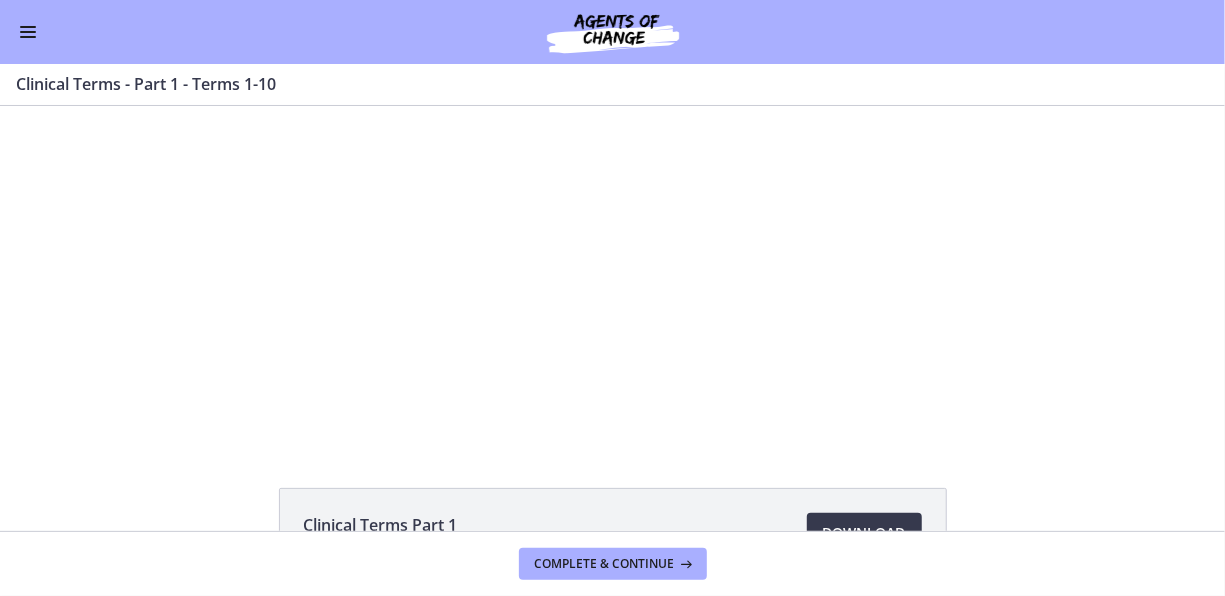 scroll, scrollTop: 632, scrollLeft: 0, axis: vertical 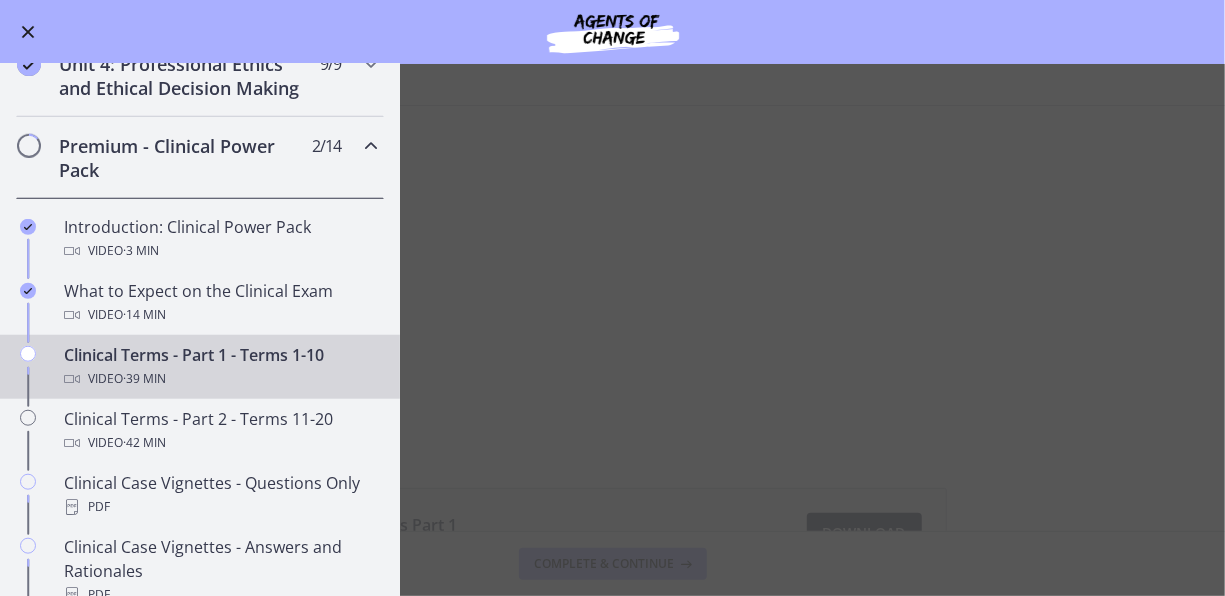 click on "Clinical Terms - Part 1 - Terms 1-10
Enable fullscreen
Clinical Terms Part 1
3.27 MB
Download
Opens in a new window
Complete & continue" at bounding box center (612, 330) 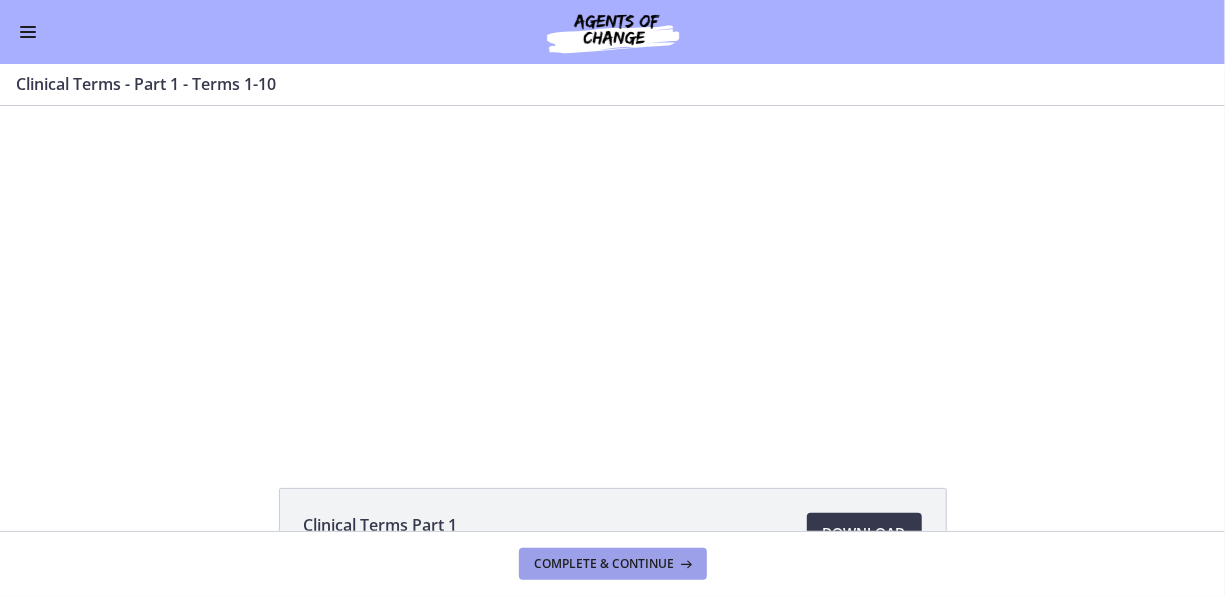 click on "Complete & continue" at bounding box center (613, 564) 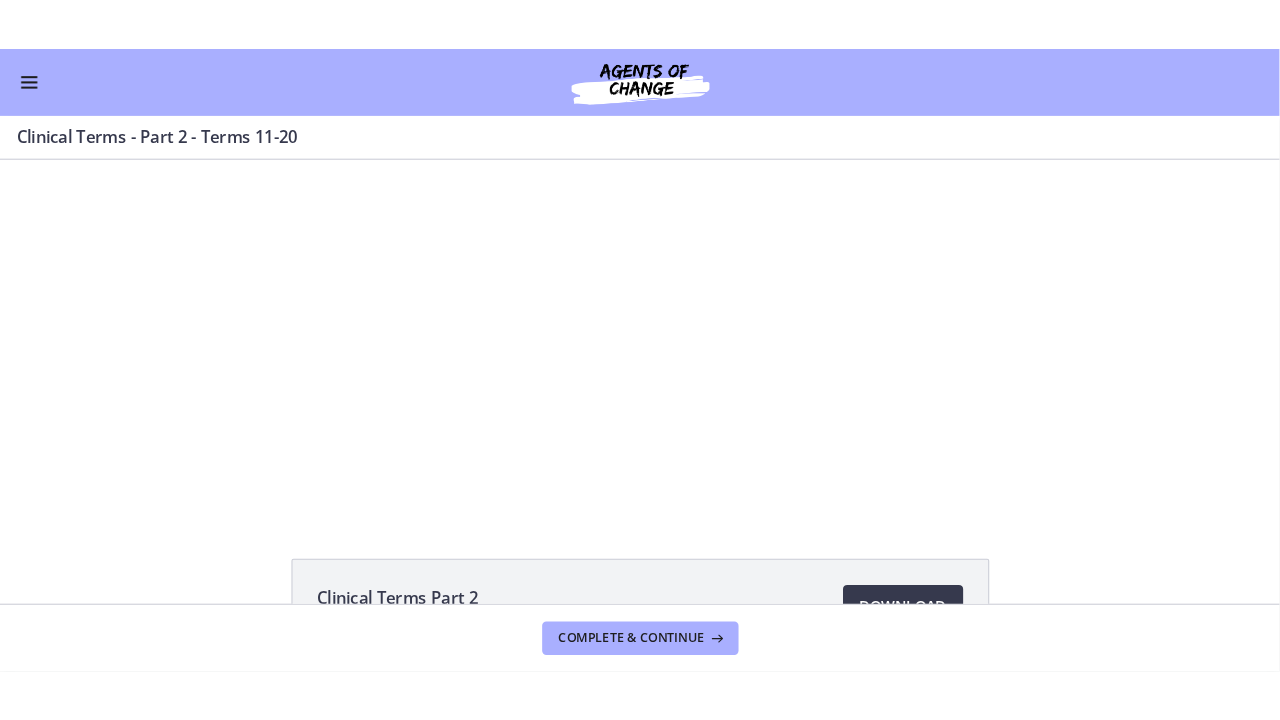 scroll, scrollTop: 0, scrollLeft: 0, axis: both 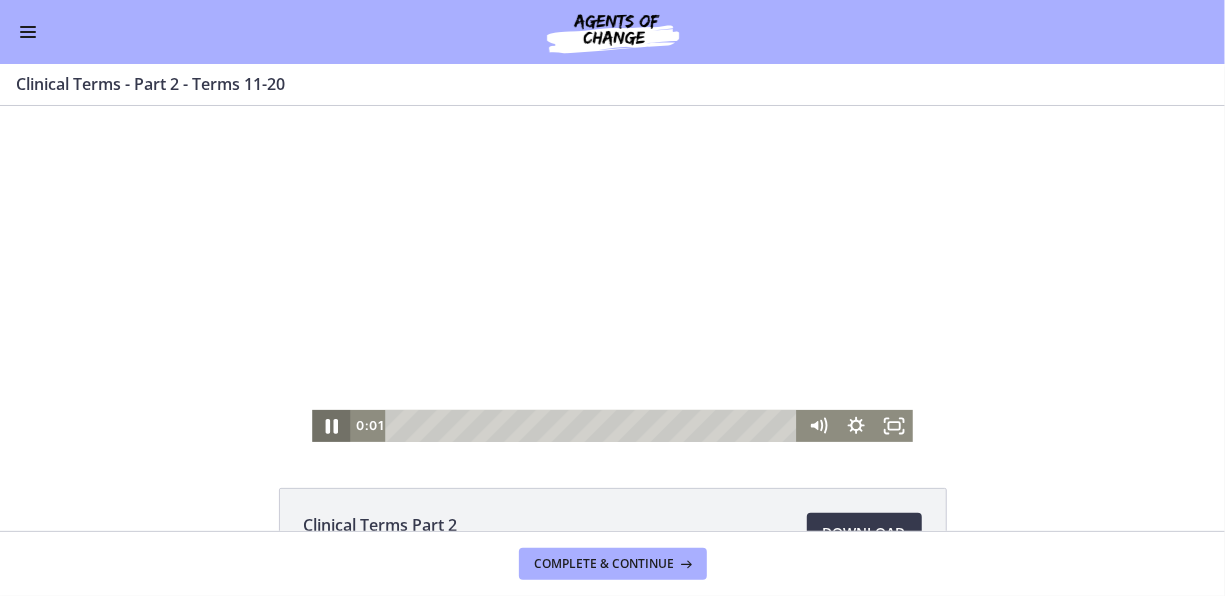 click 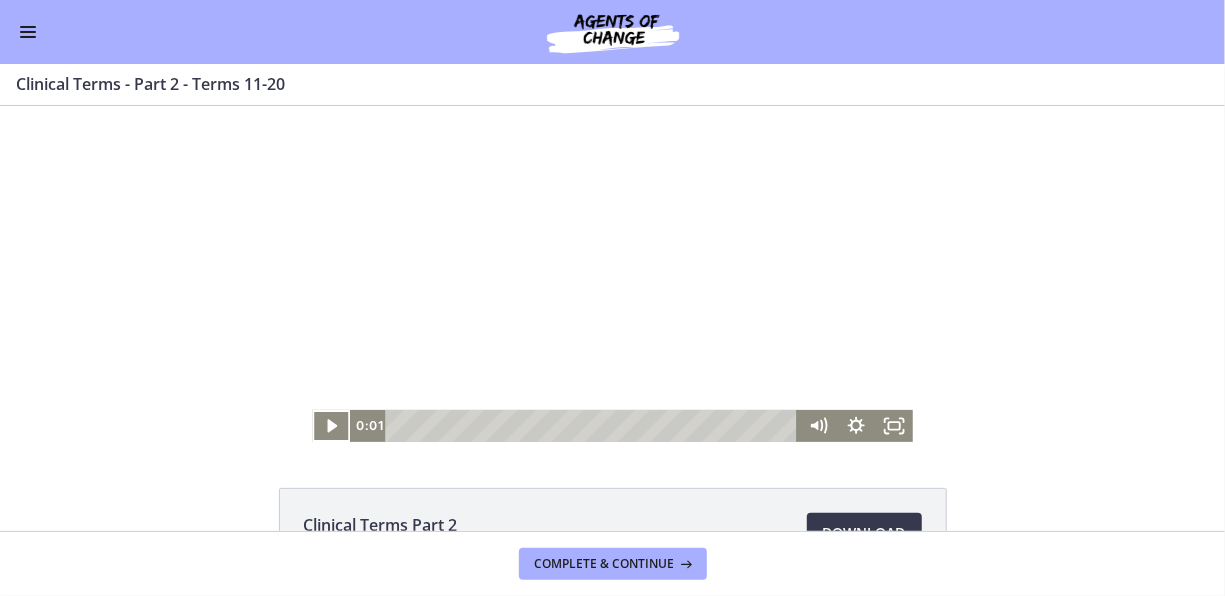 click 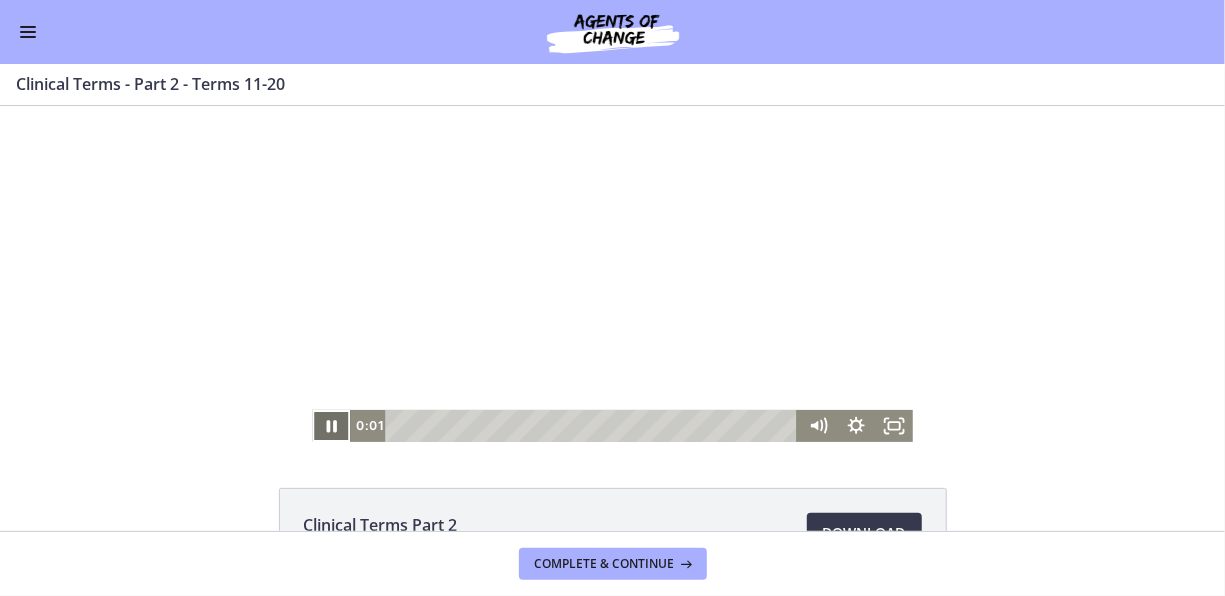 click 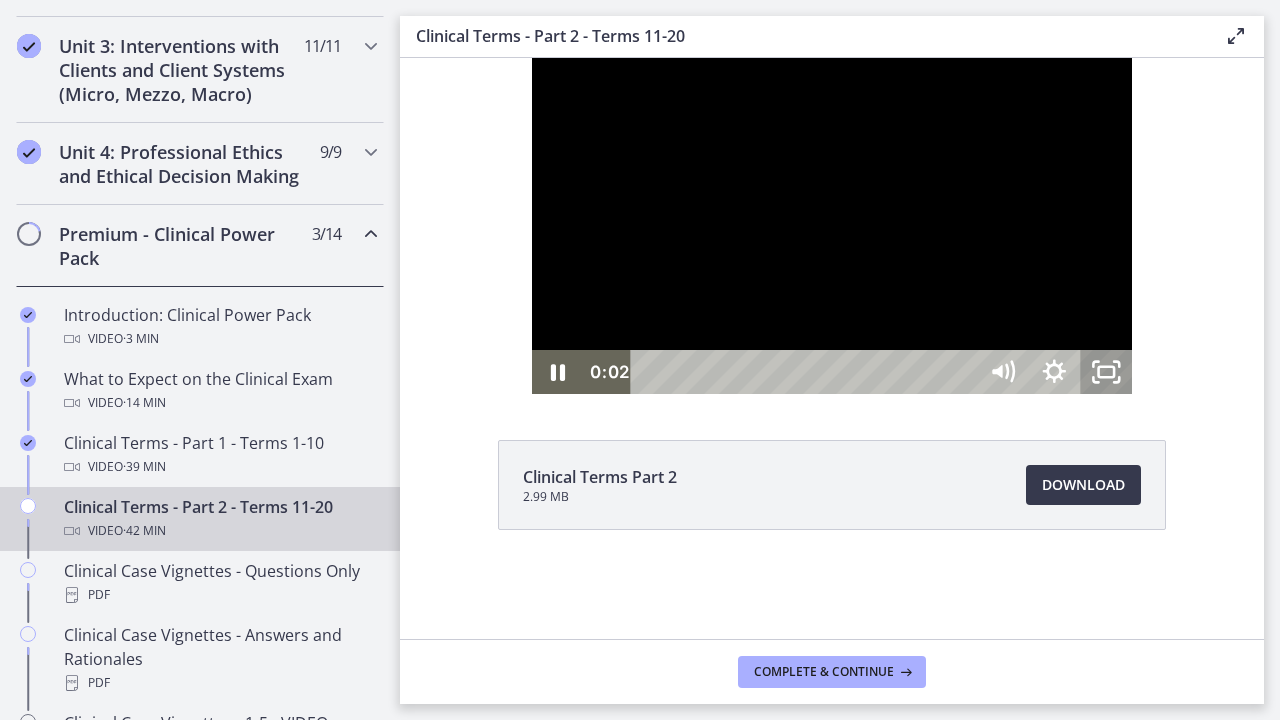 scroll, scrollTop: 767, scrollLeft: 0, axis: vertical 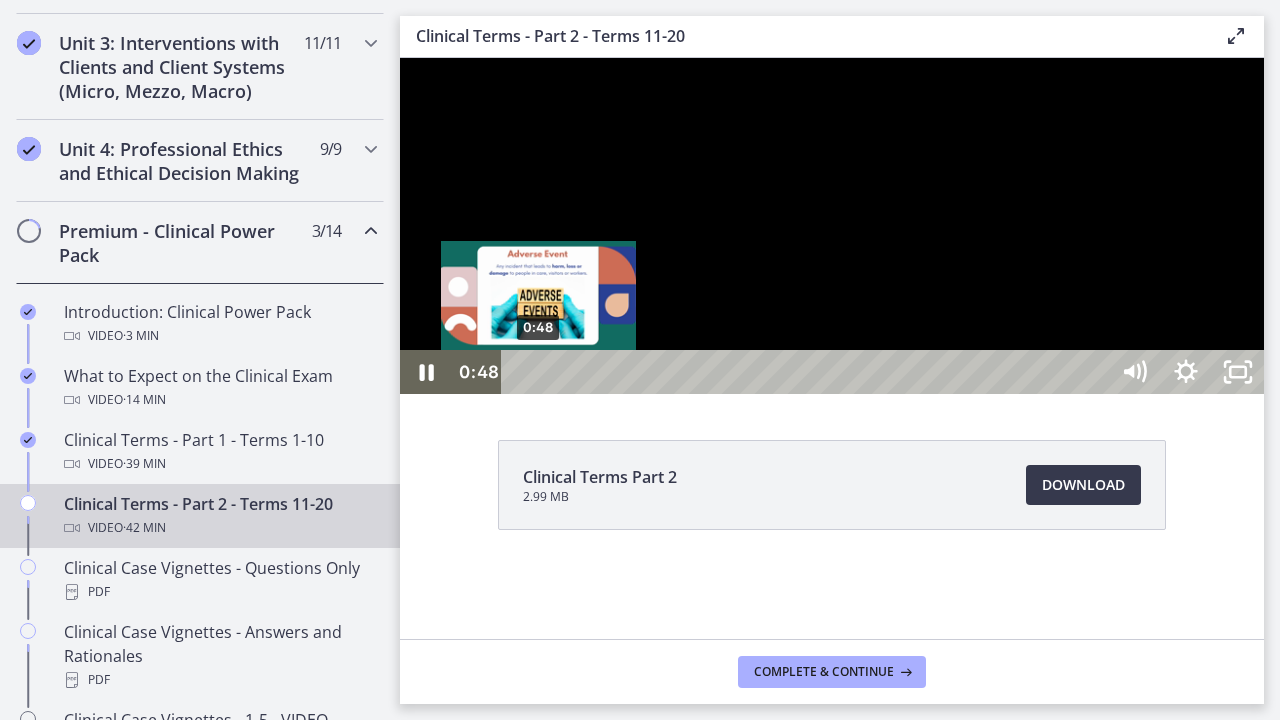 click on "0:48" at bounding box center (807, 372) 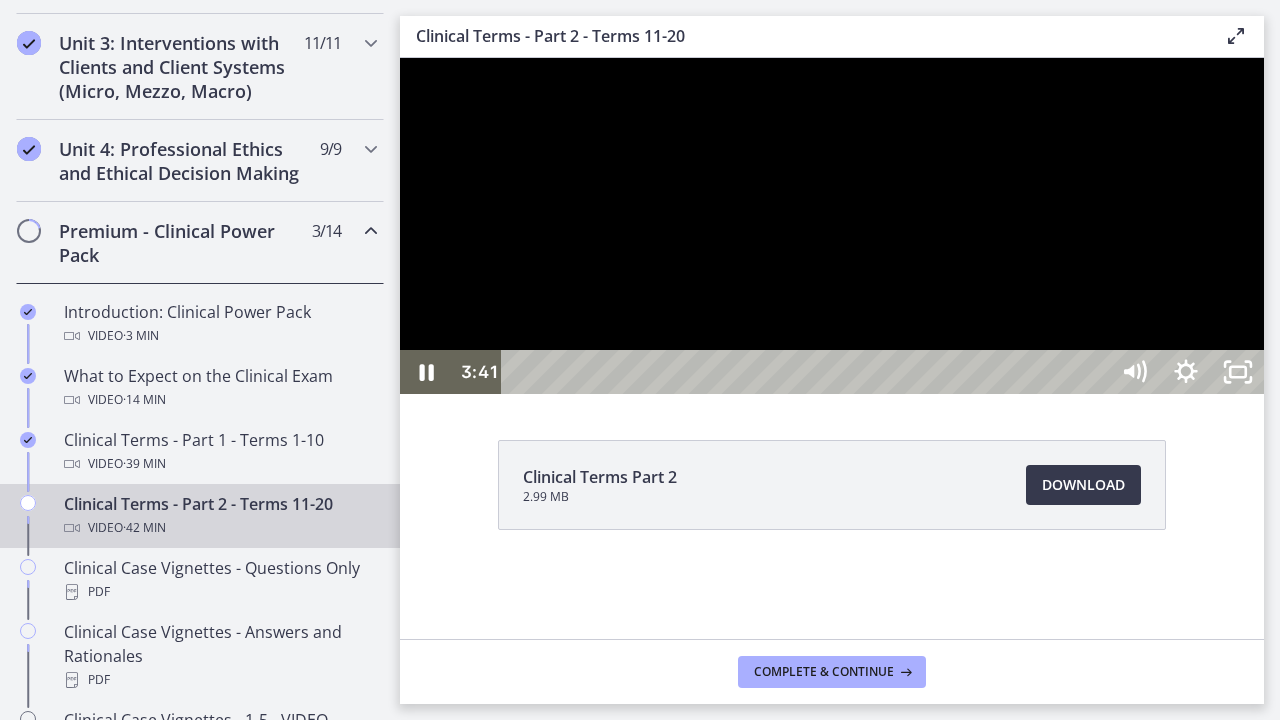 click at bounding box center [832, 226] 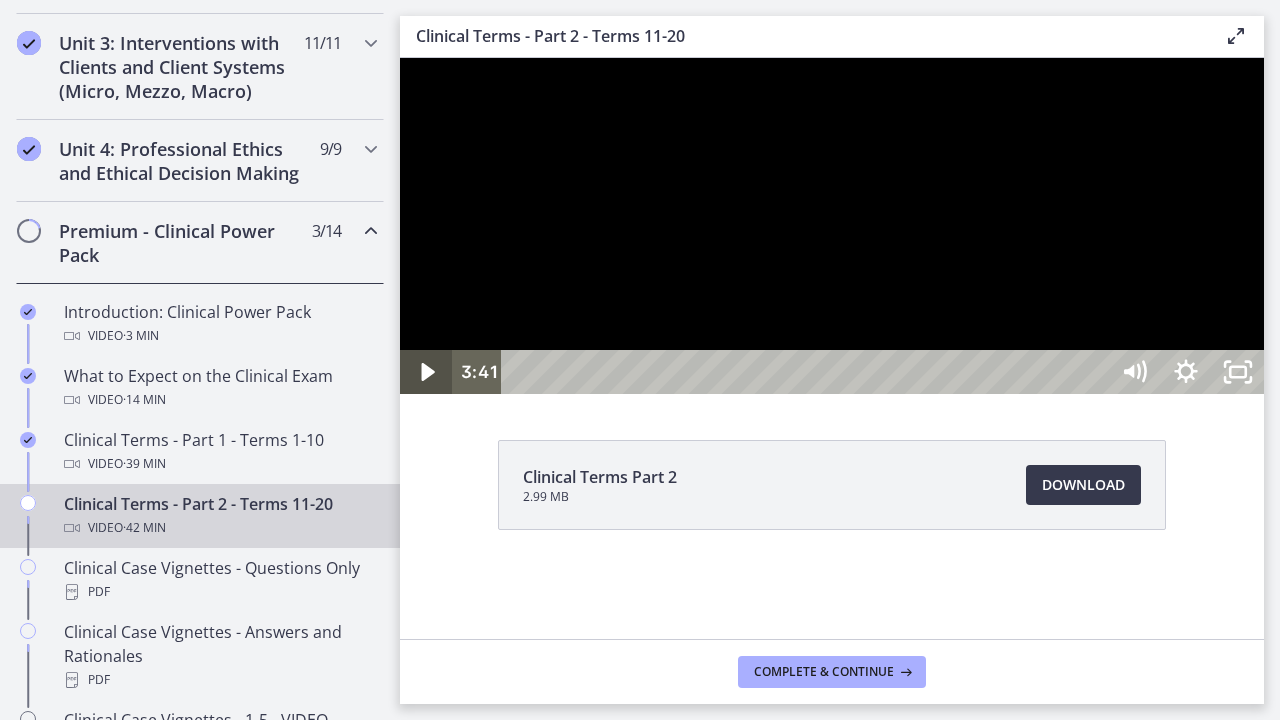 click 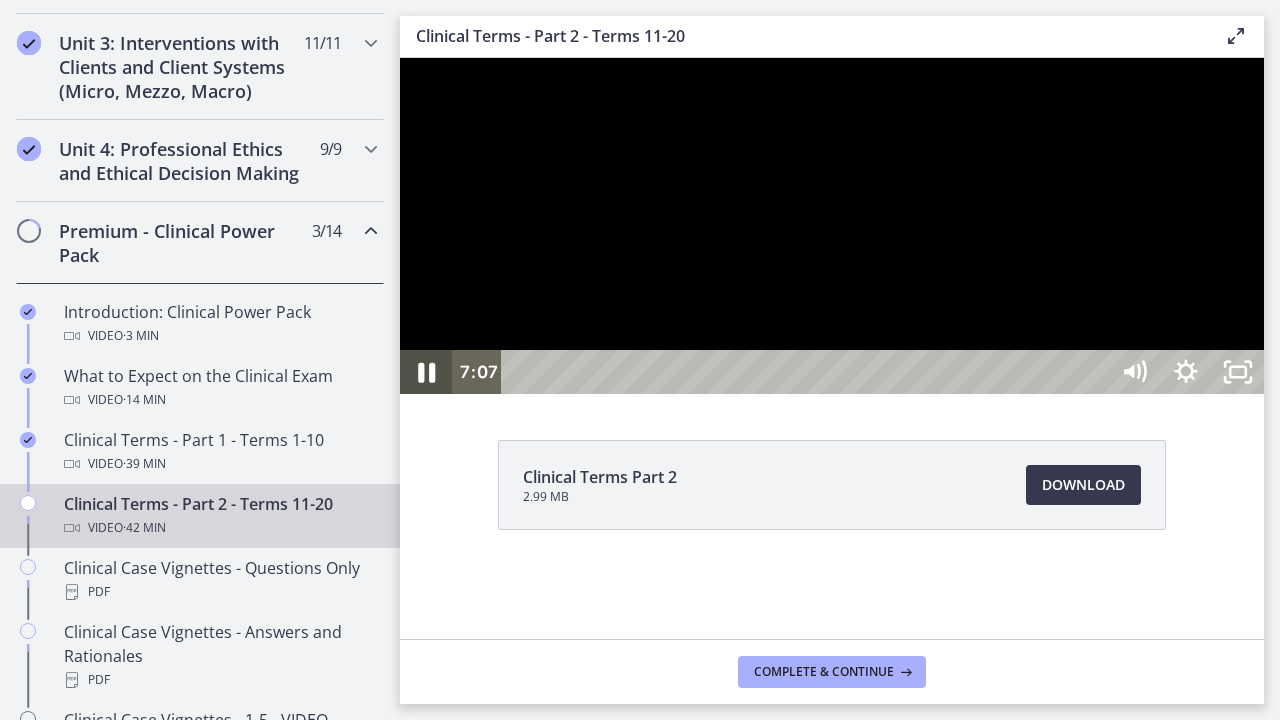 click 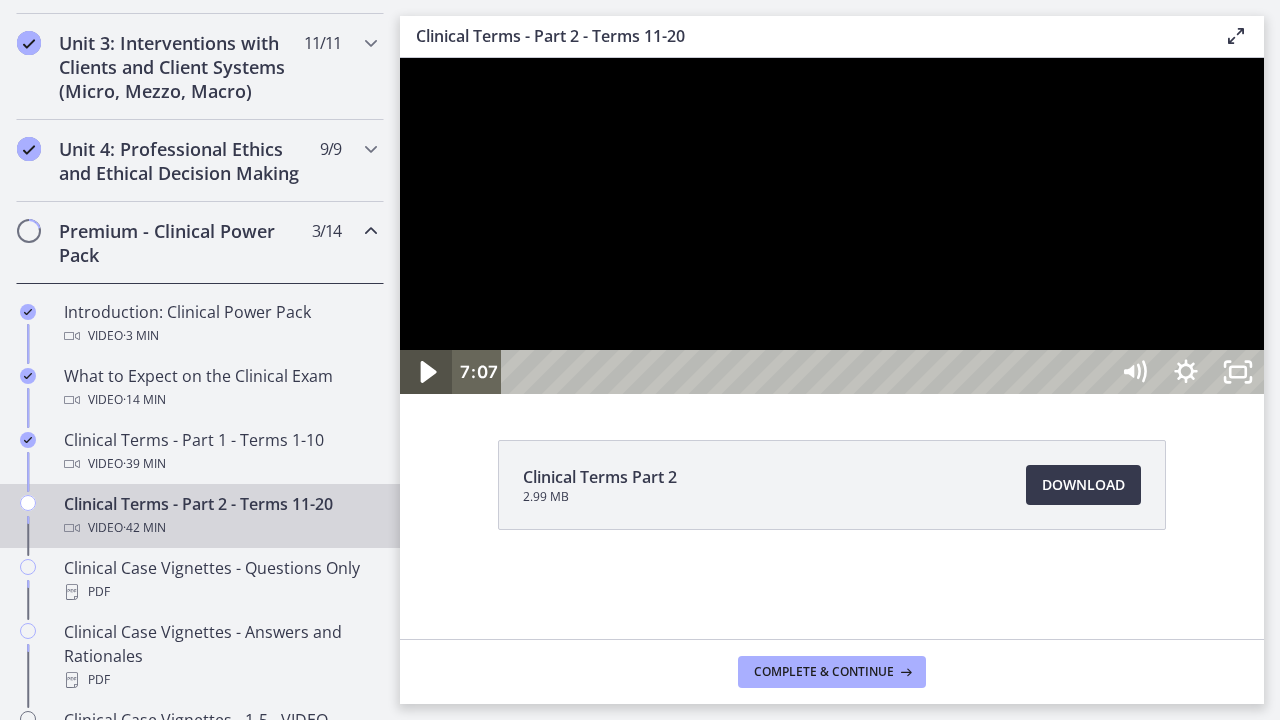 click 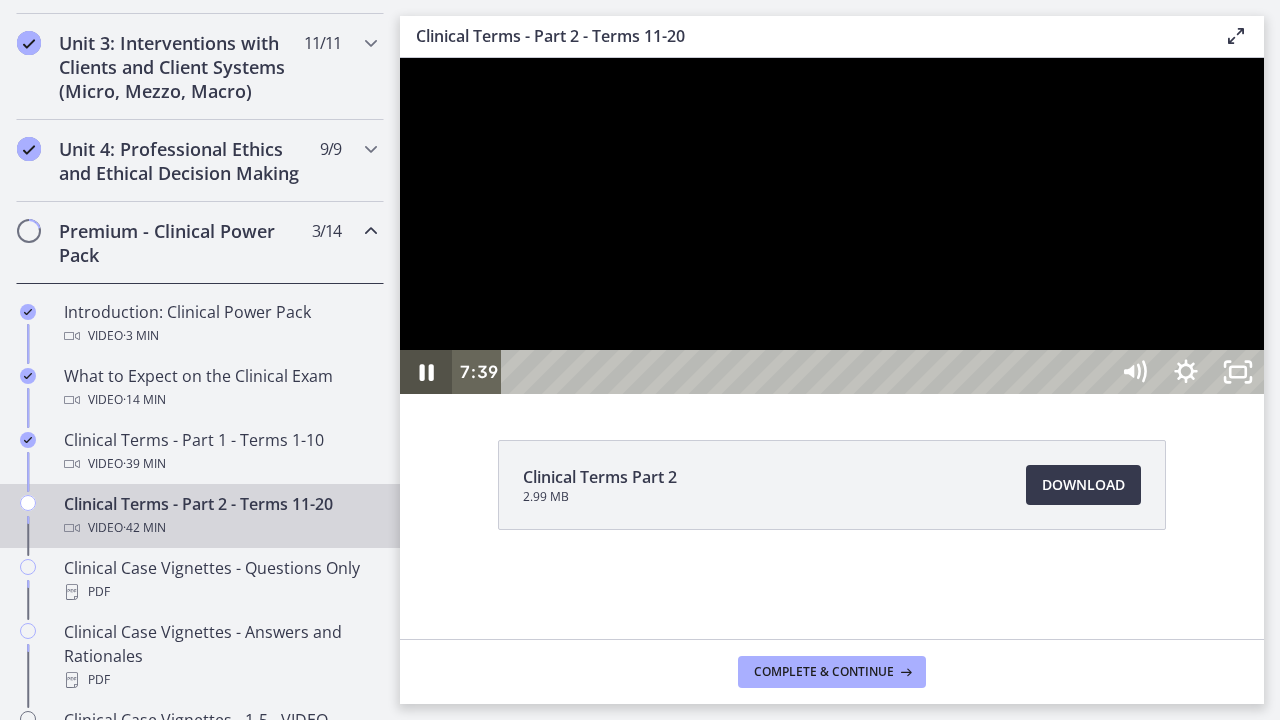 click 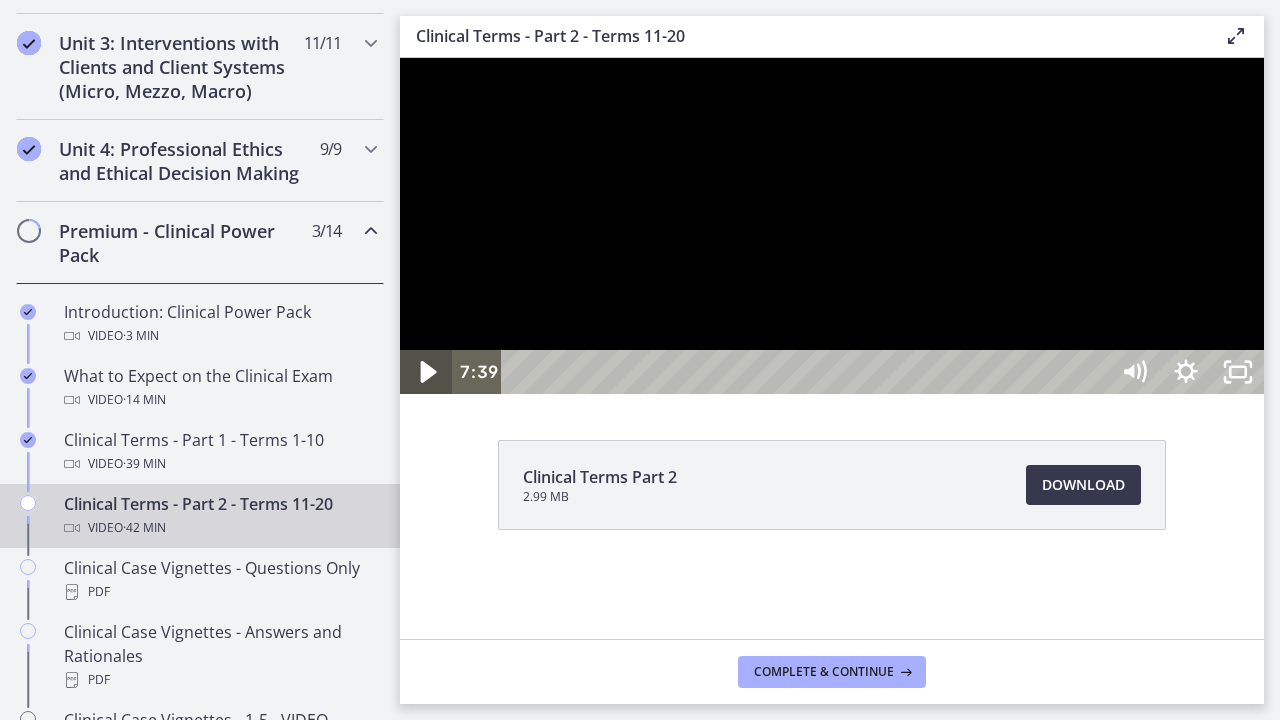 click 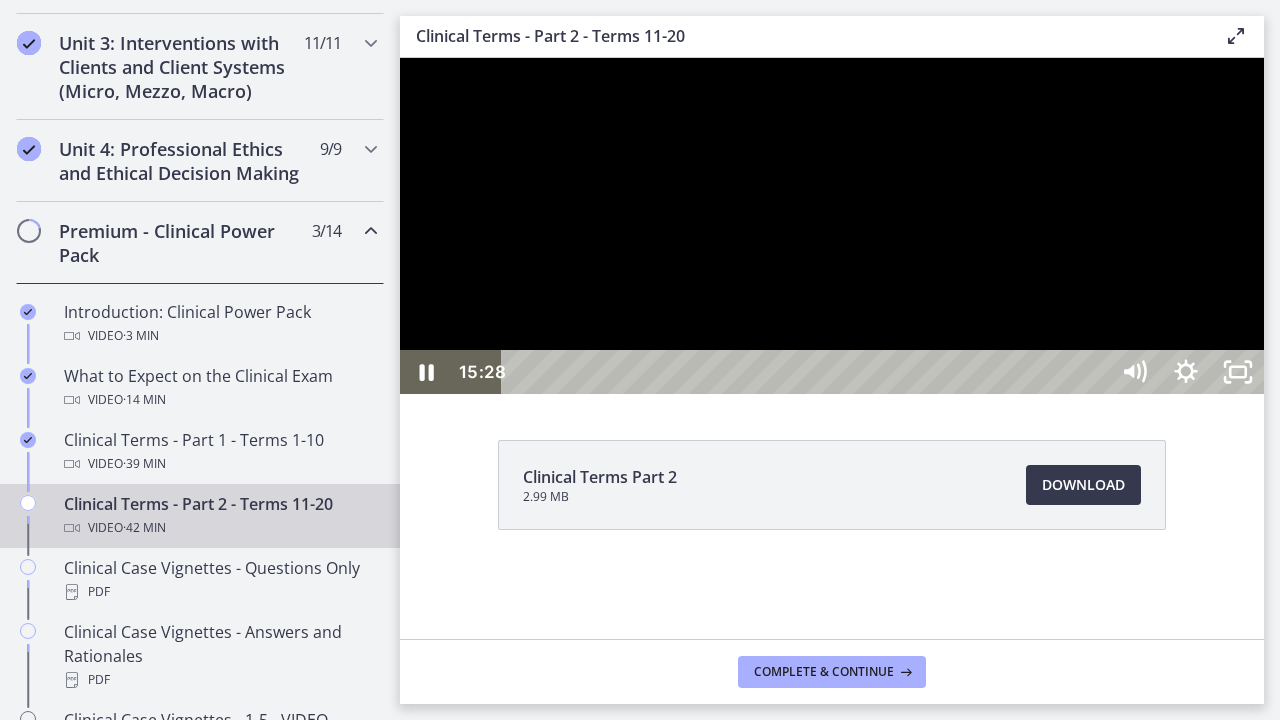 click at bounding box center (832, 226) 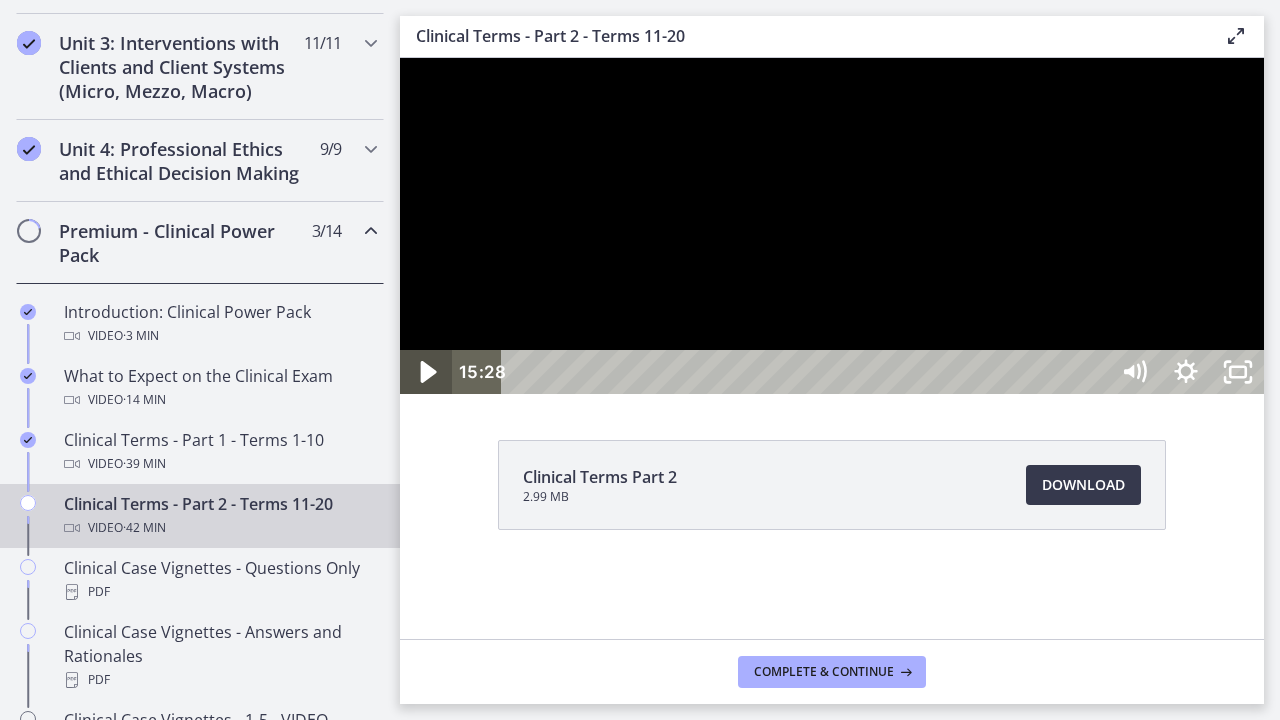 click 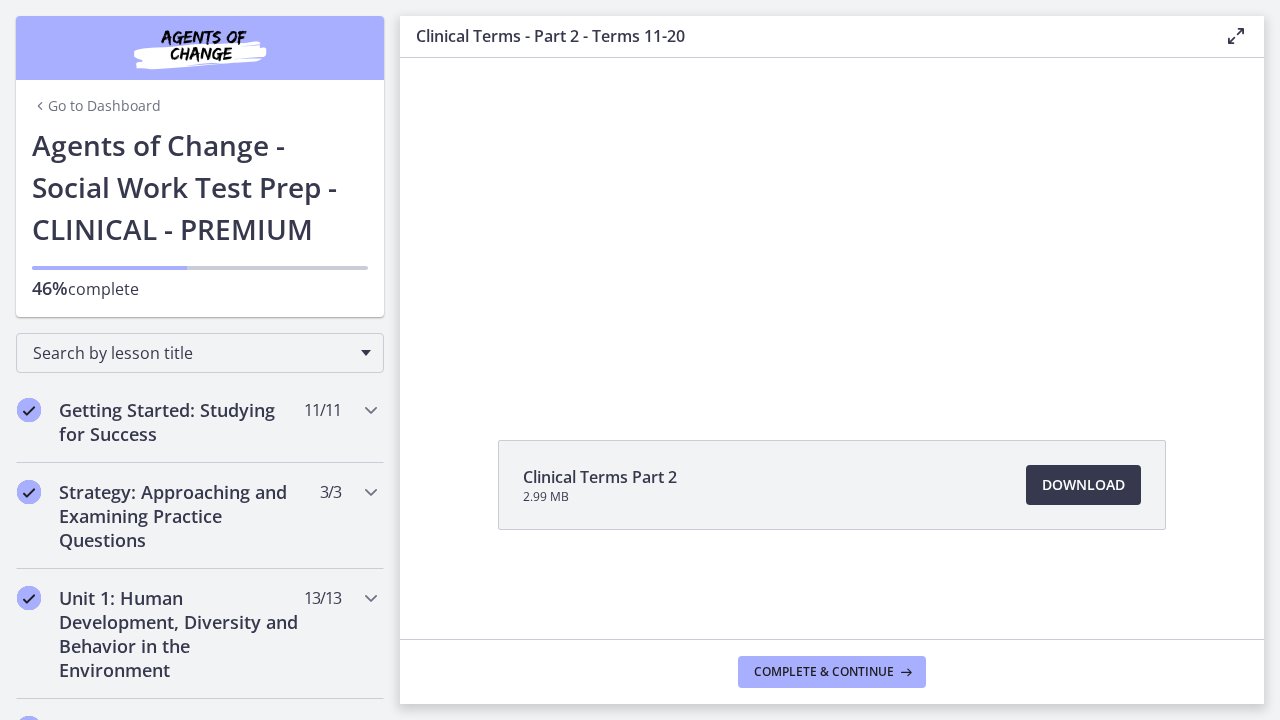 scroll, scrollTop: 0, scrollLeft: 0, axis: both 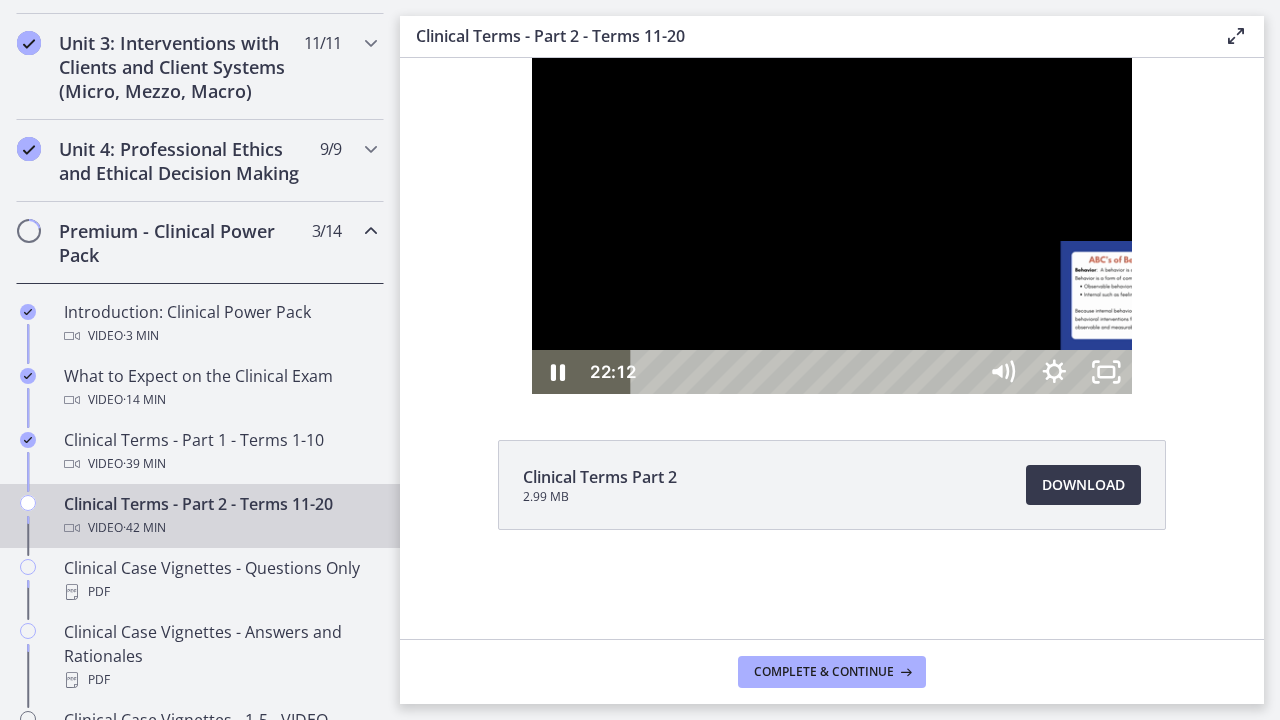 click on "21:45" at bounding box center [807, 372] 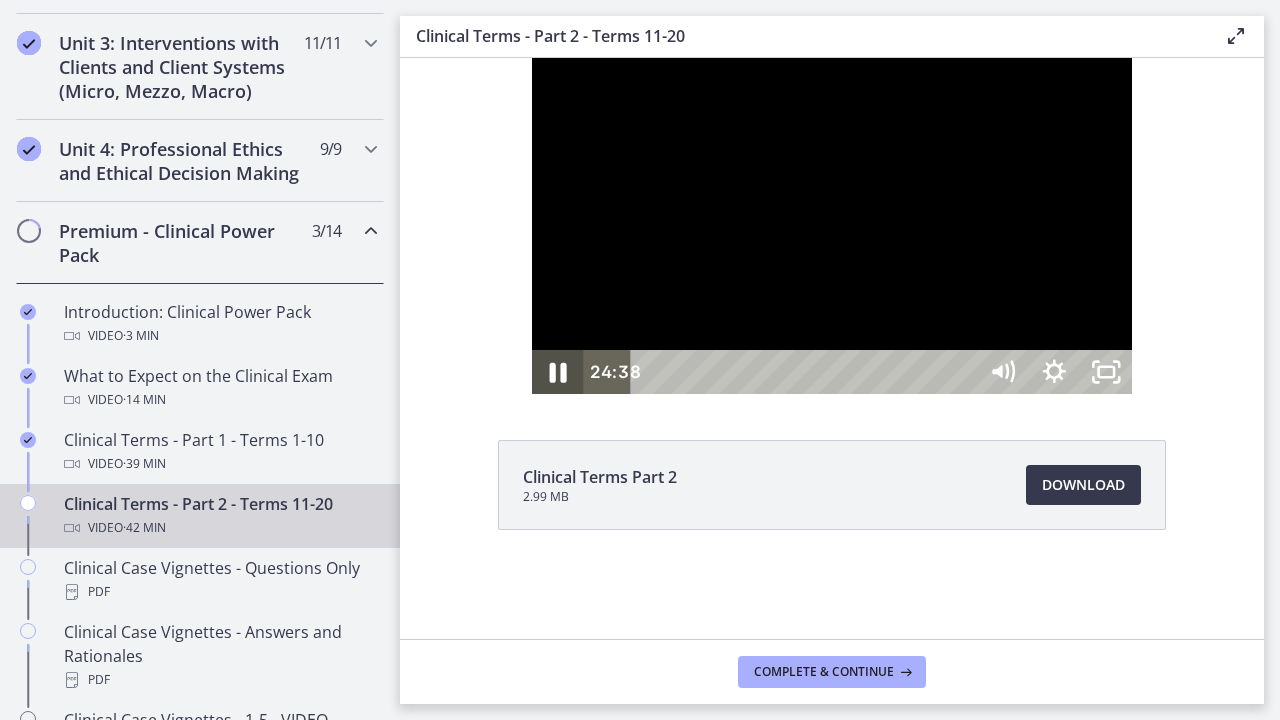 click 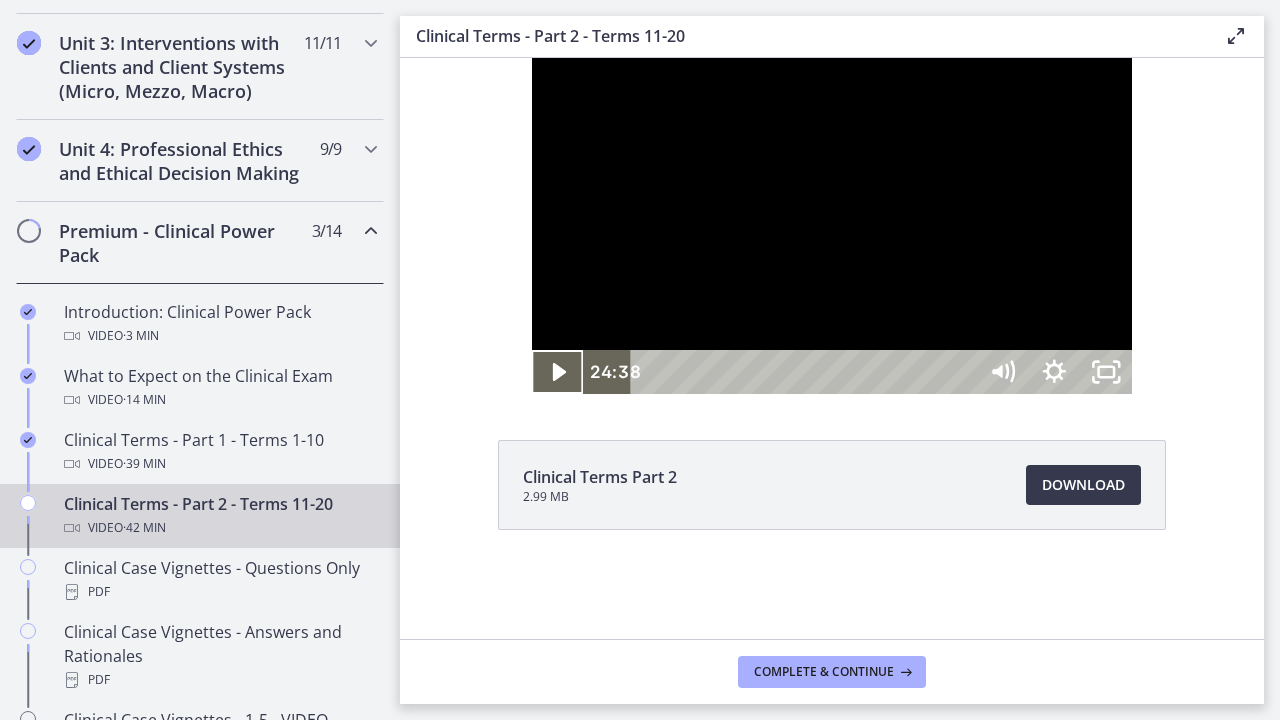 type 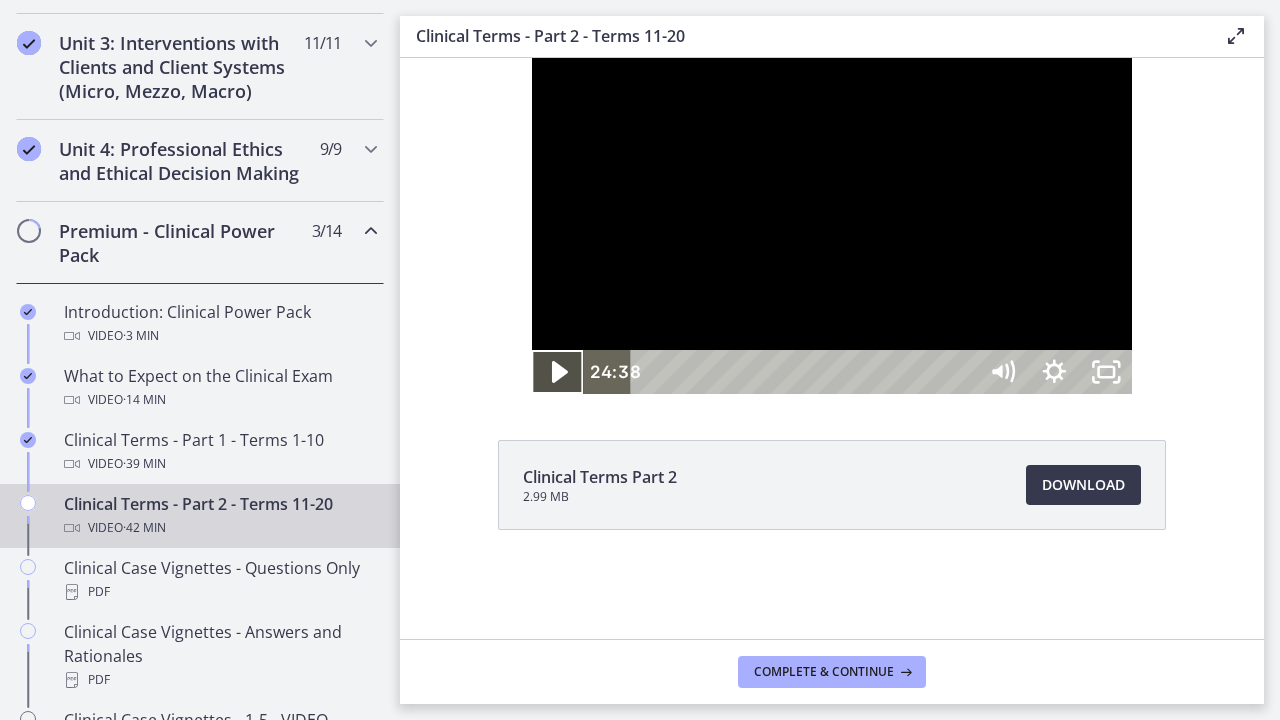 click 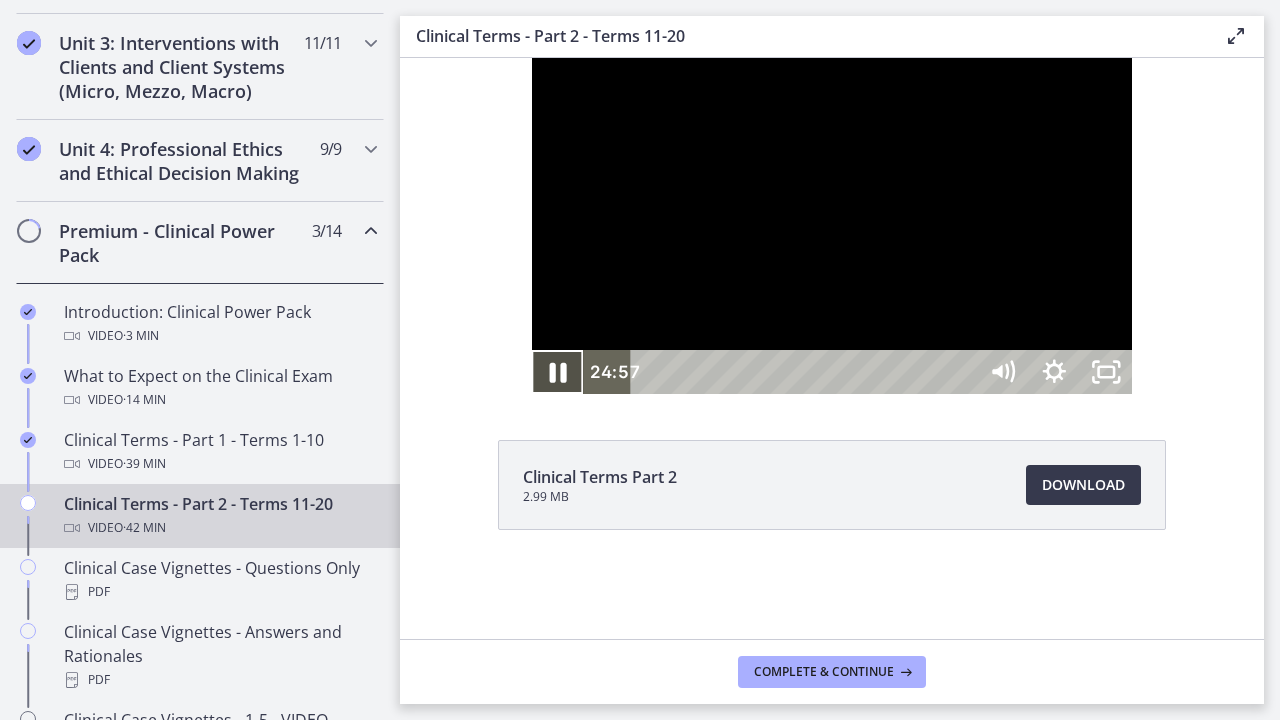 click 